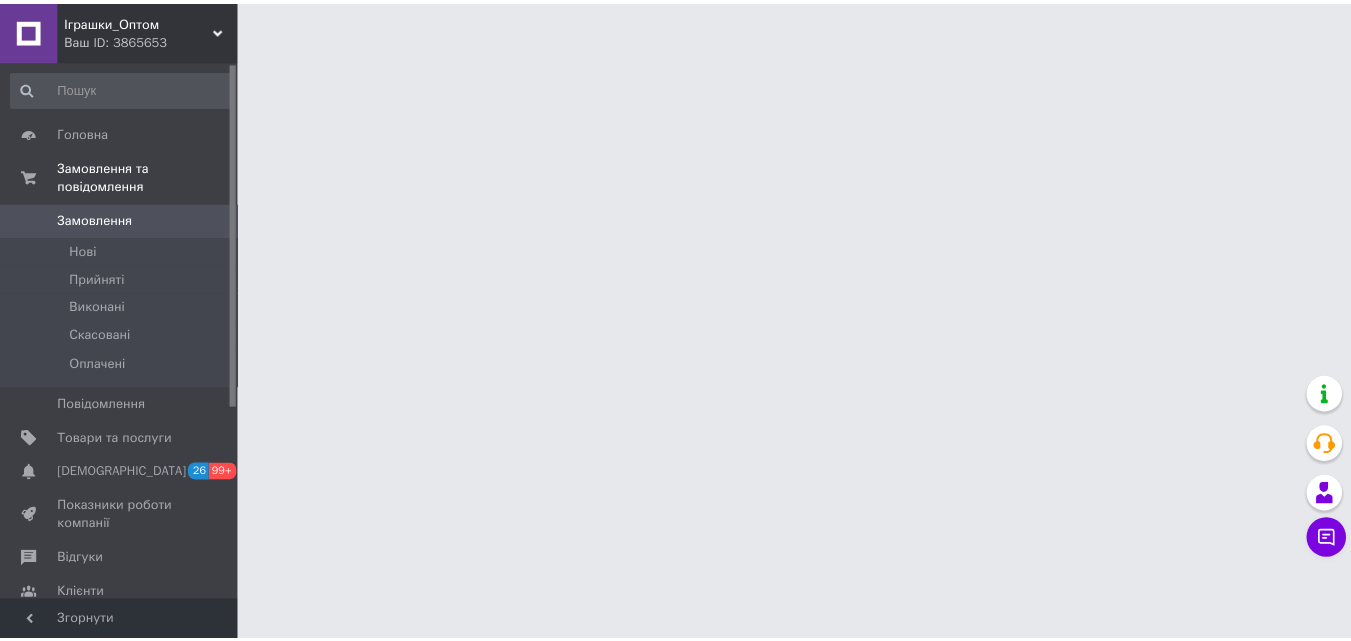 scroll, scrollTop: 0, scrollLeft: 0, axis: both 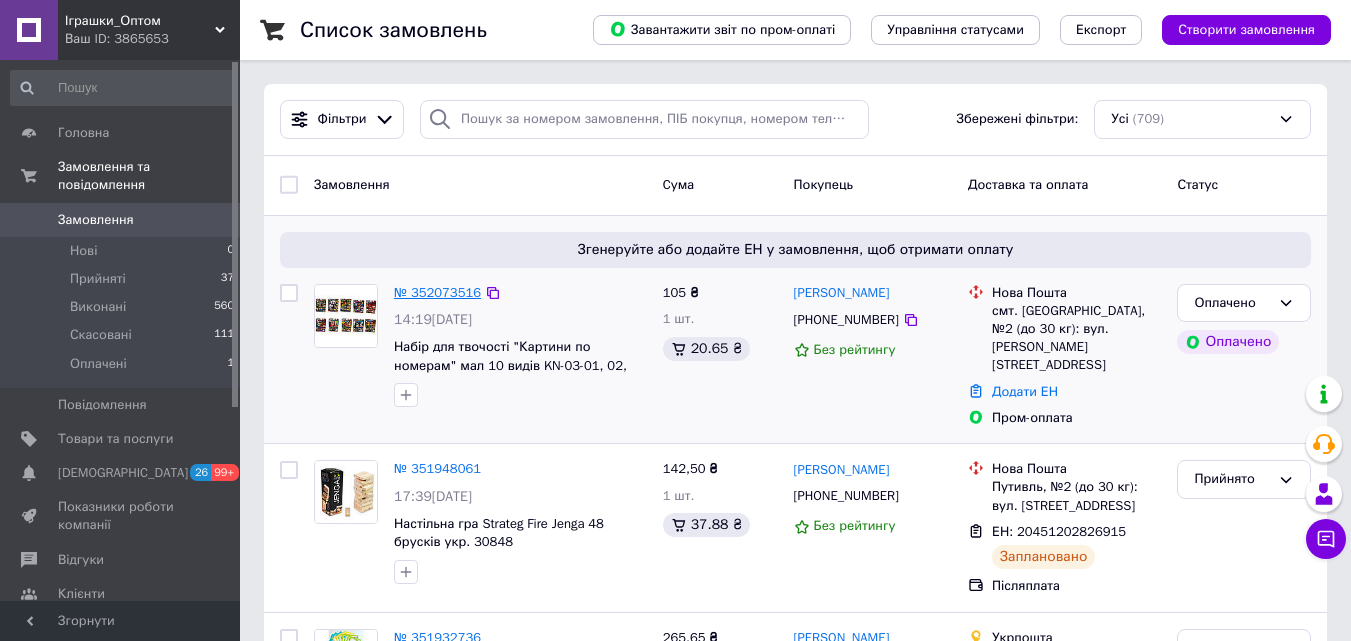 click on "№ 352073516" at bounding box center (437, 292) 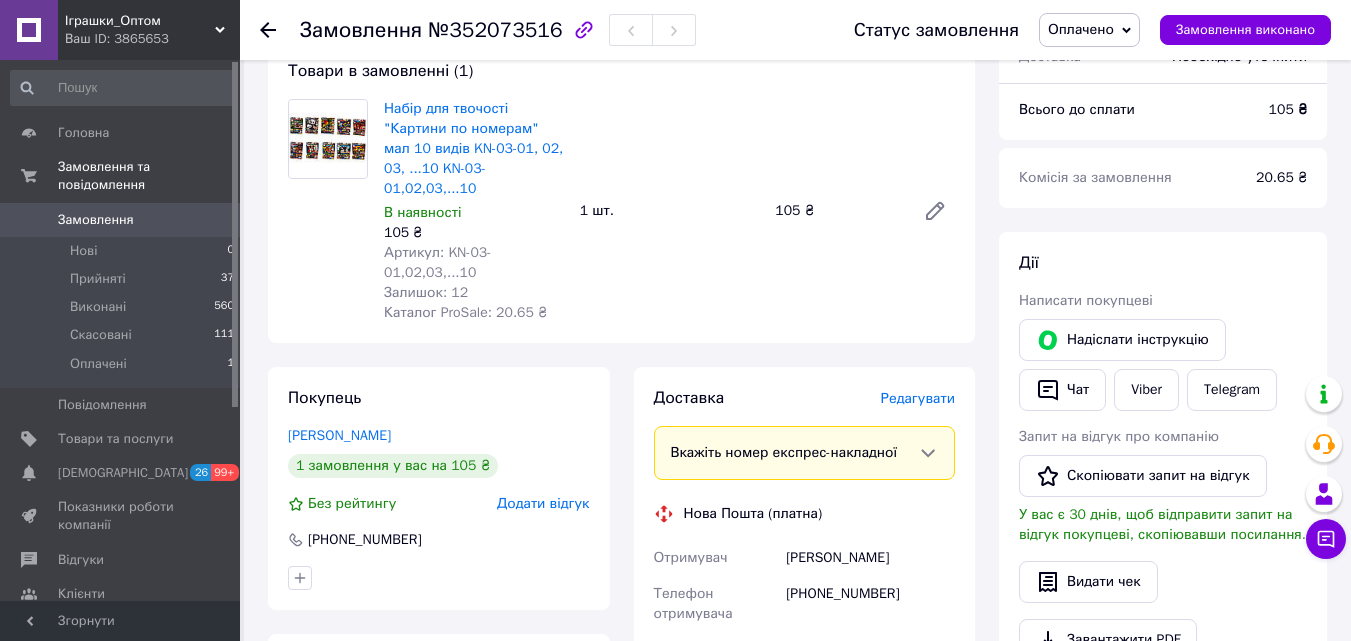 scroll, scrollTop: 100, scrollLeft: 0, axis: vertical 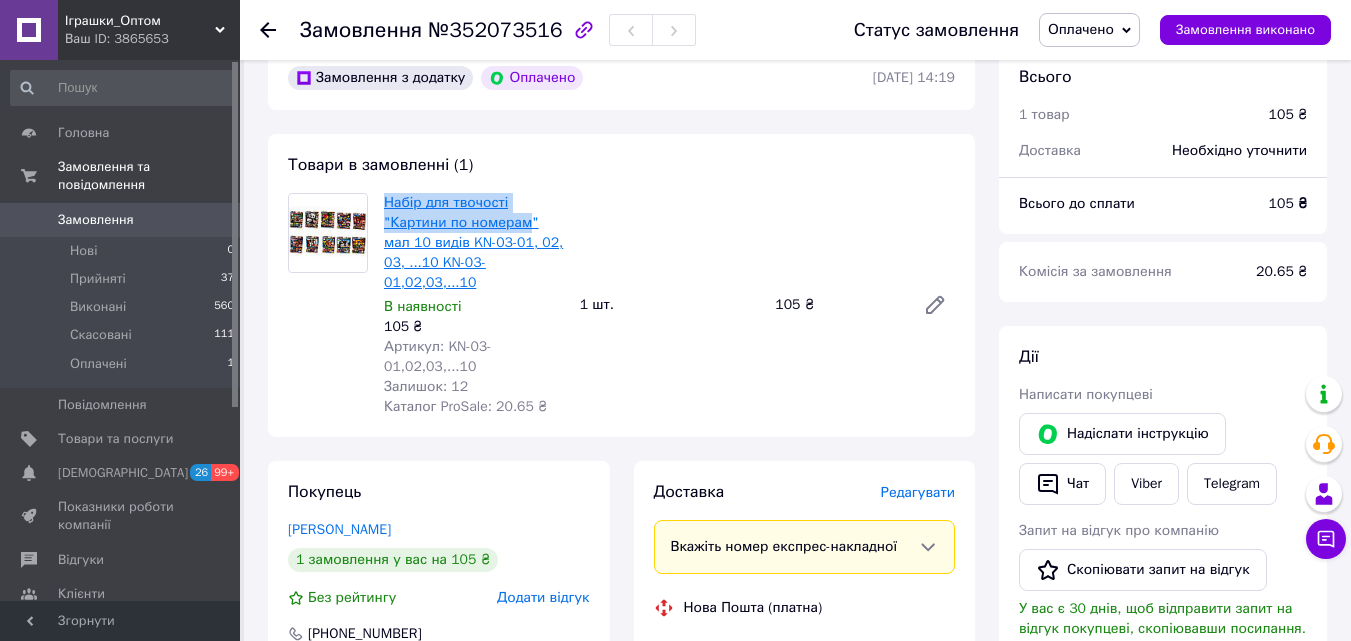 drag, startPoint x: 382, startPoint y: 200, endPoint x: 524, endPoint y: 226, distance: 144.36066 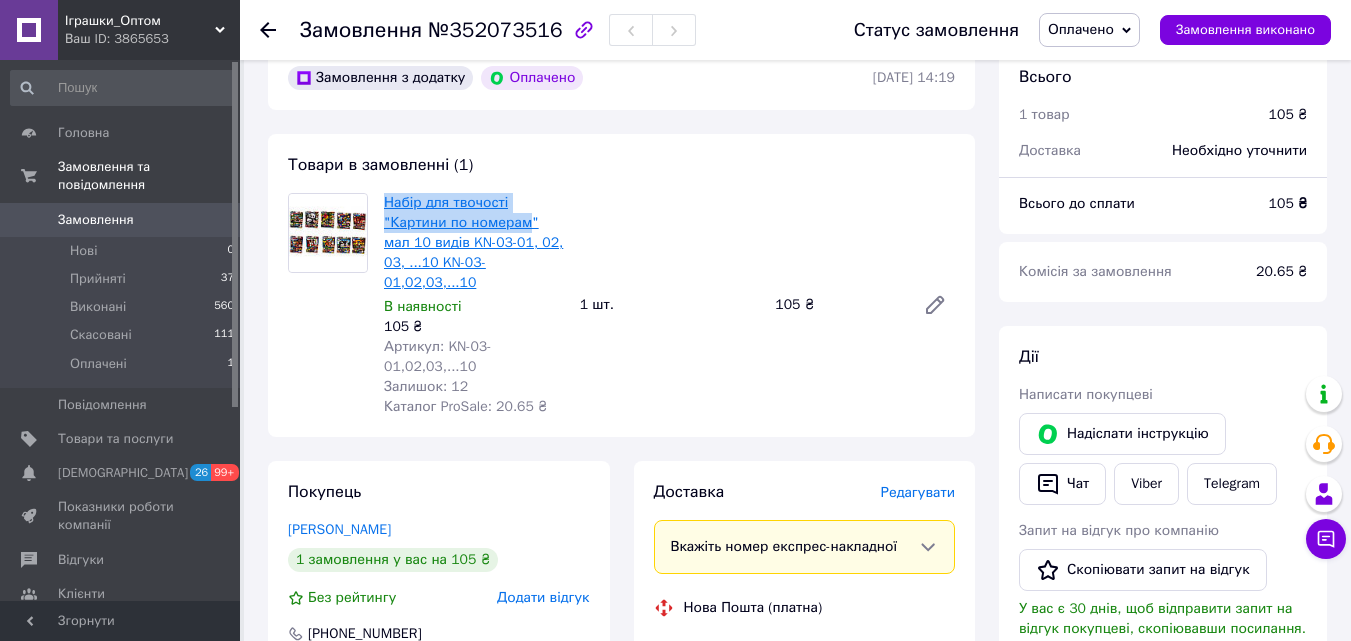 copy on "Набір для твочості "Картини по номерам" 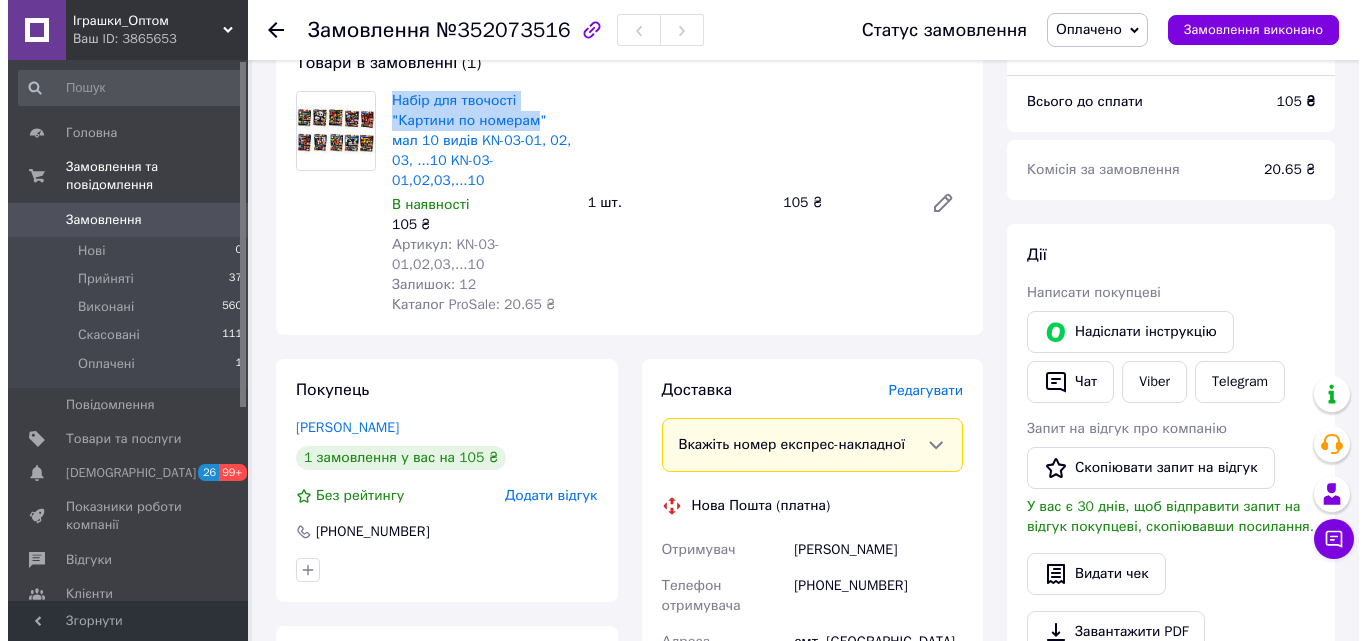 scroll, scrollTop: 300, scrollLeft: 0, axis: vertical 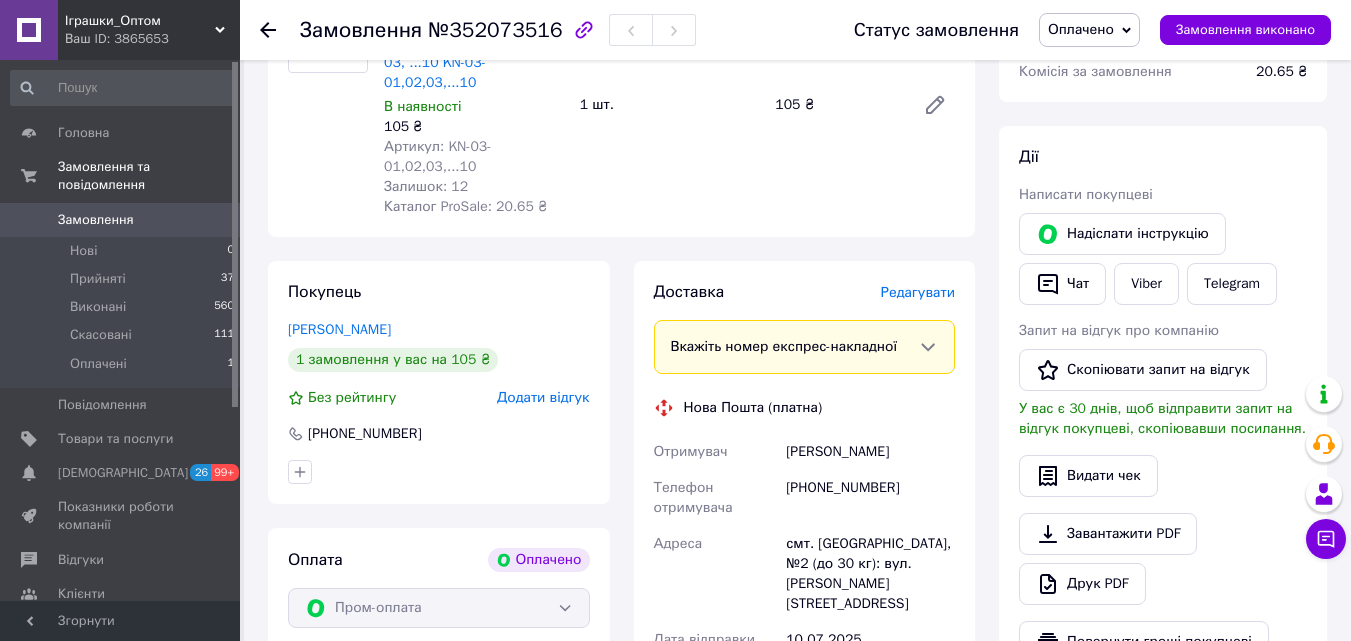 click on "Редагувати" at bounding box center (918, 292) 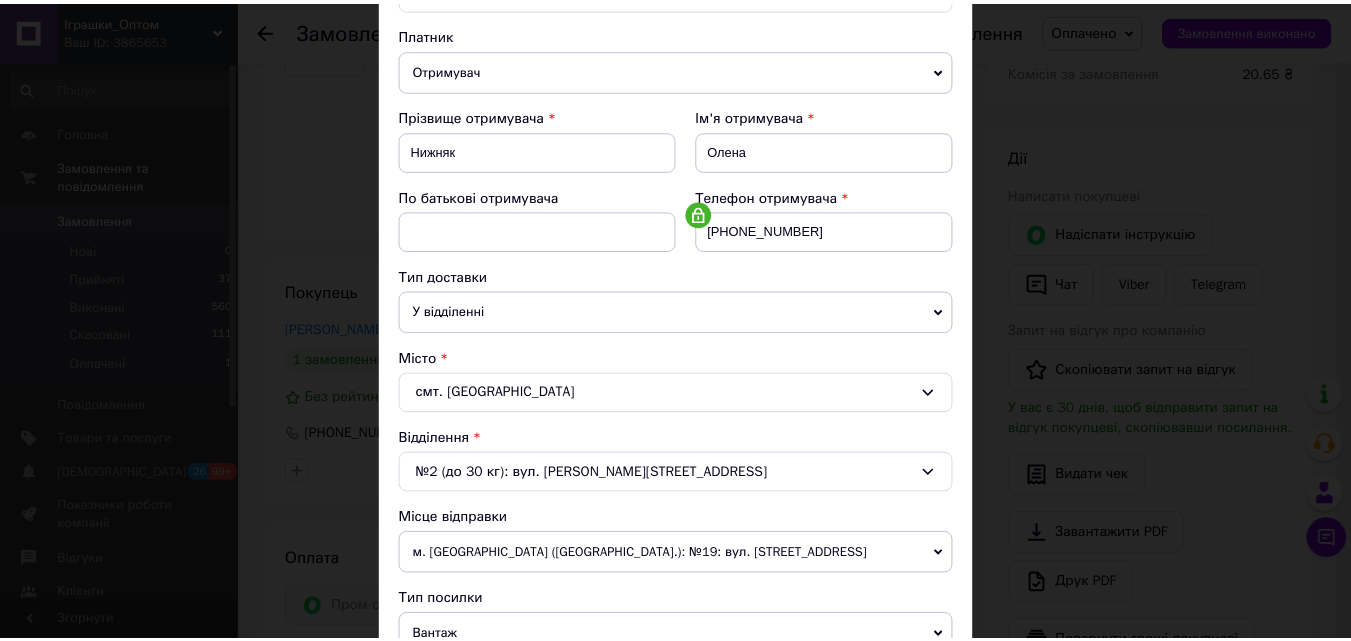 scroll, scrollTop: 11, scrollLeft: 0, axis: vertical 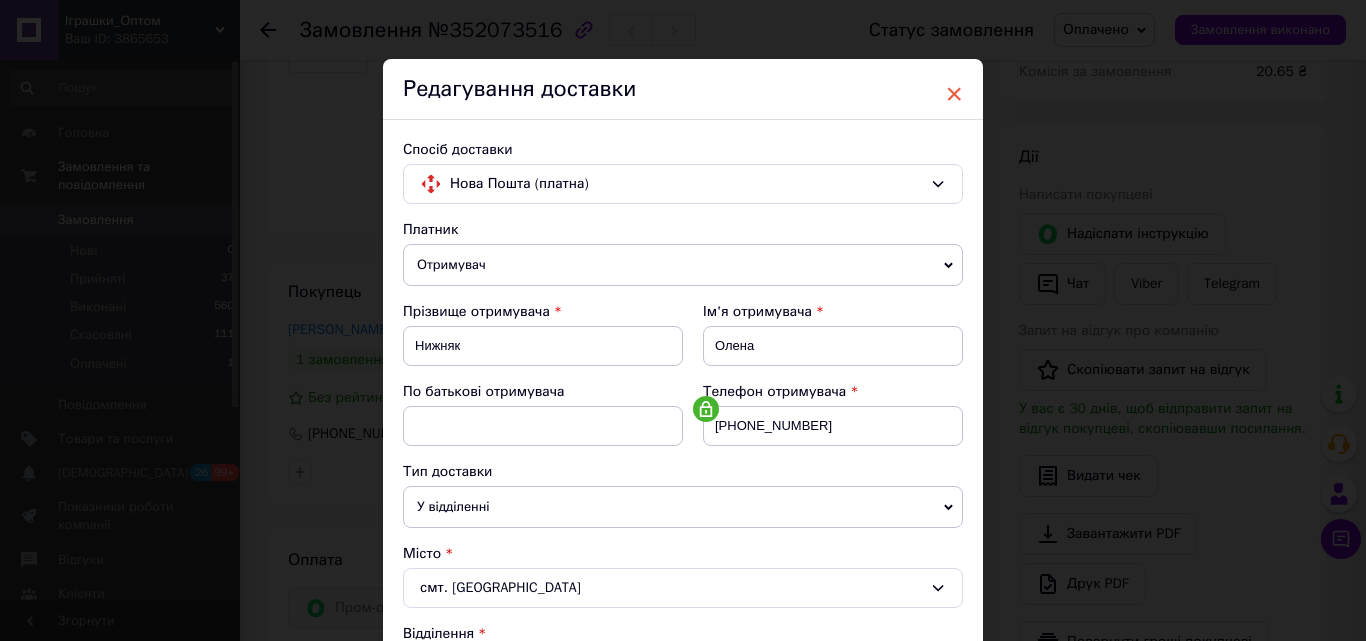 click on "×" at bounding box center [954, 94] 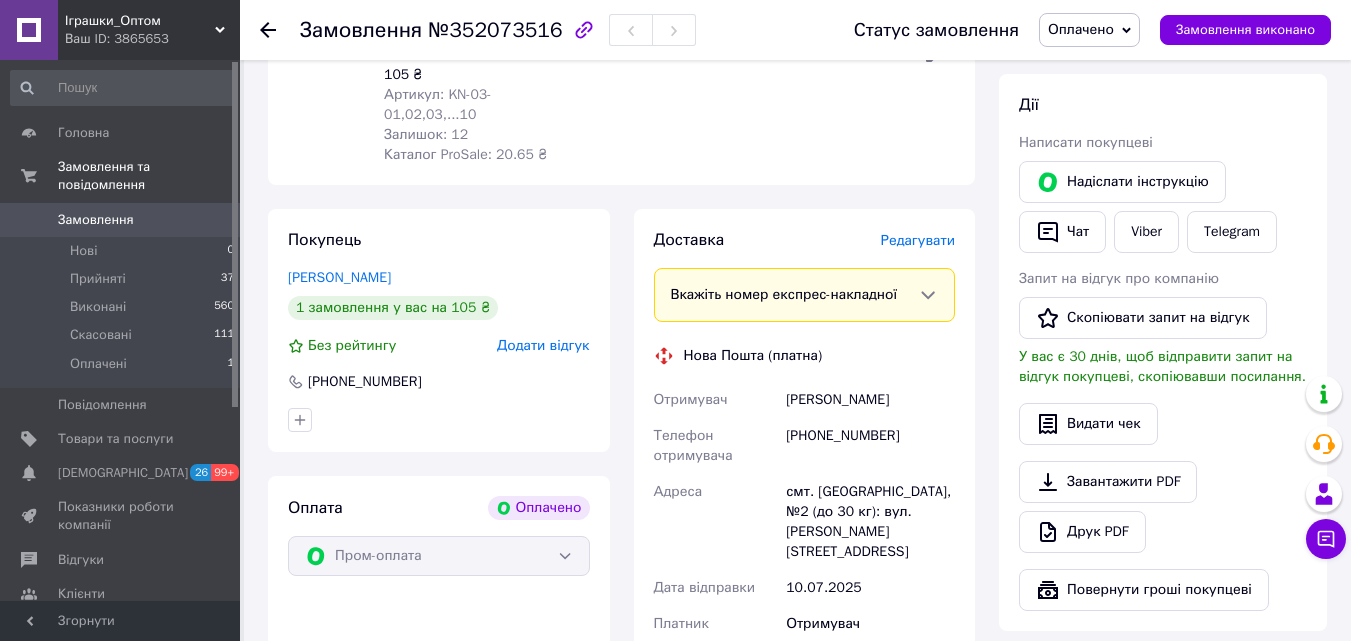 scroll, scrollTop: 400, scrollLeft: 0, axis: vertical 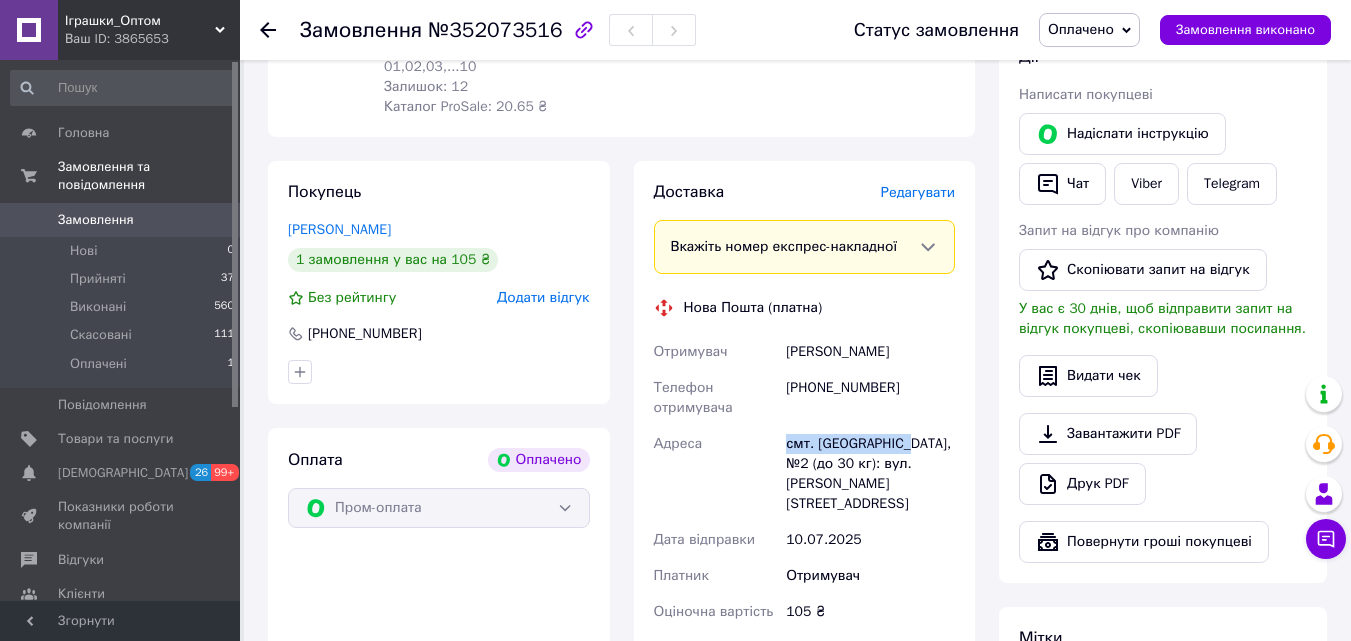 drag, startPoint x: 789, startPoint y: 424, endPoint x: 905, endPoint y: 417, distance: 116.21101 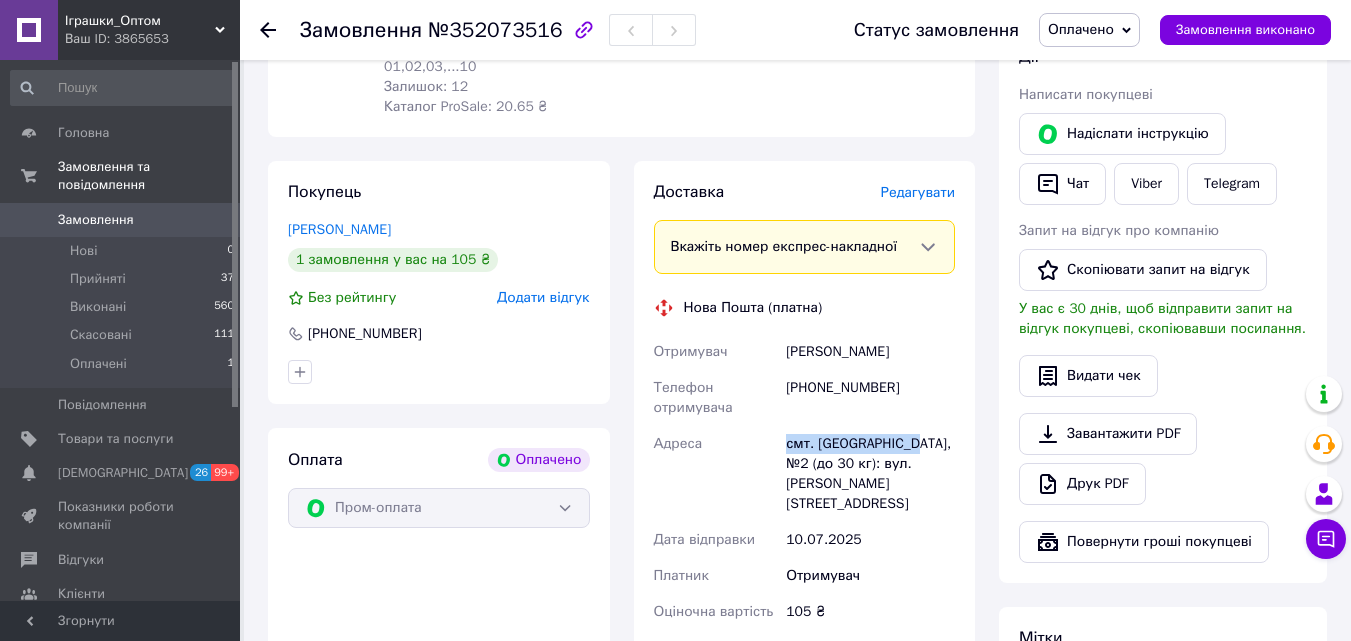 drag, startPoint x: 908, startPoint y: 425, endPoint x: 788, endPoint y: 417, distance: 120.26637 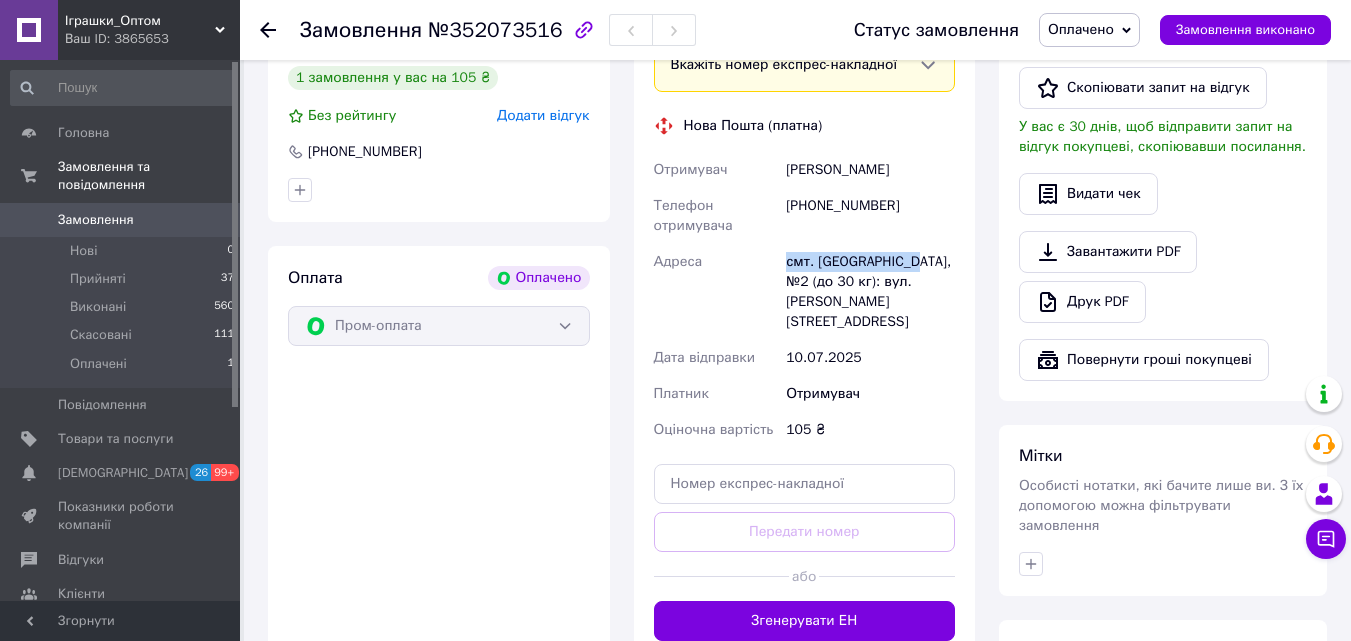 scroll, scrollTop: 600, scrollLeft: 0, axis: vertical 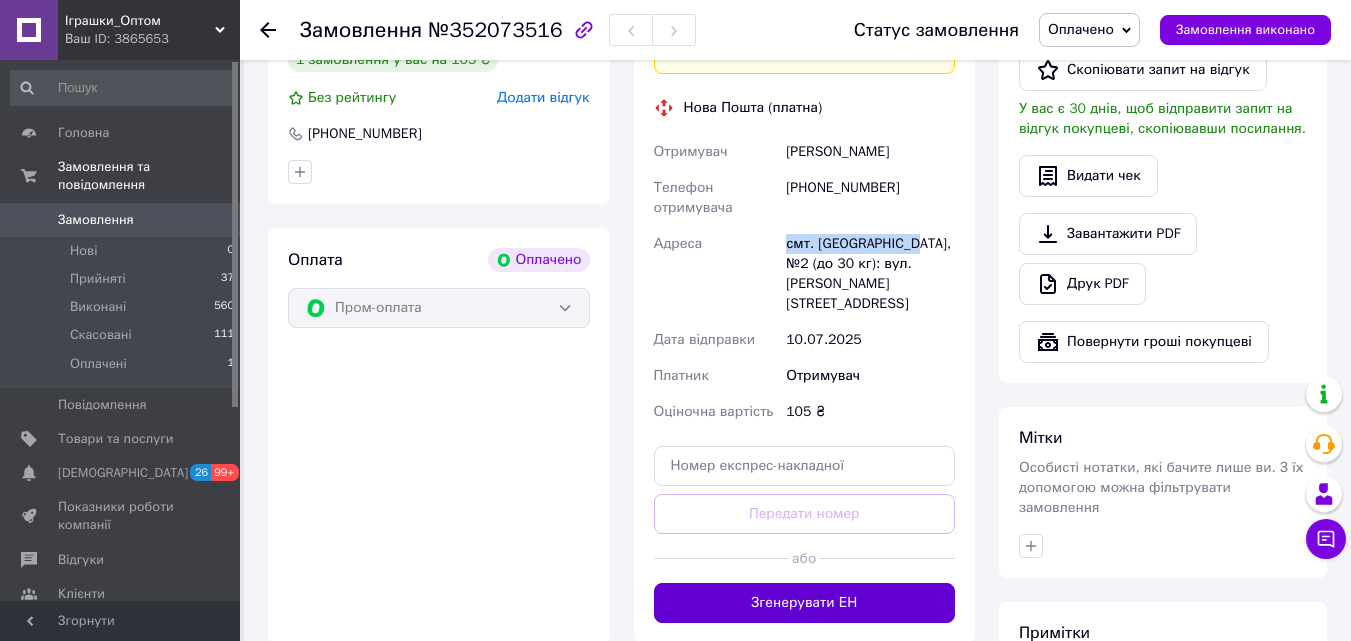 click on "Згенерувати ЕН" at bounding box center (805, 603) 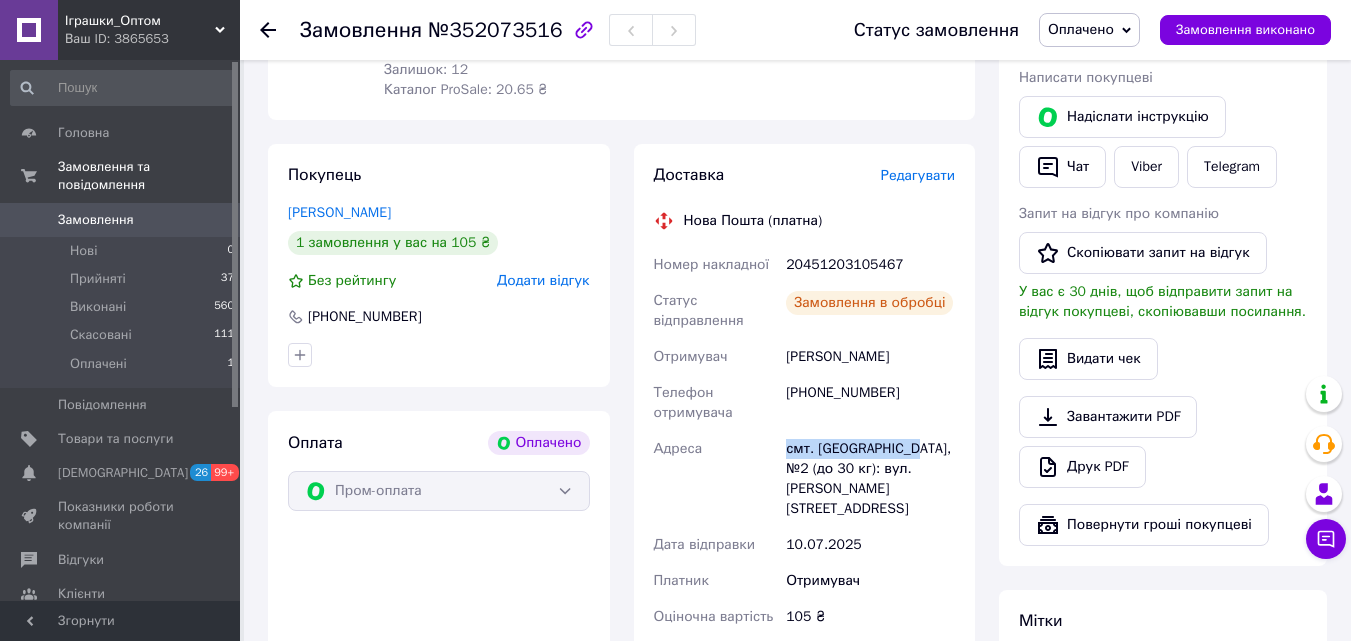 scroll, scrollTop: 400, scrollLeft: 0, axis: vertical 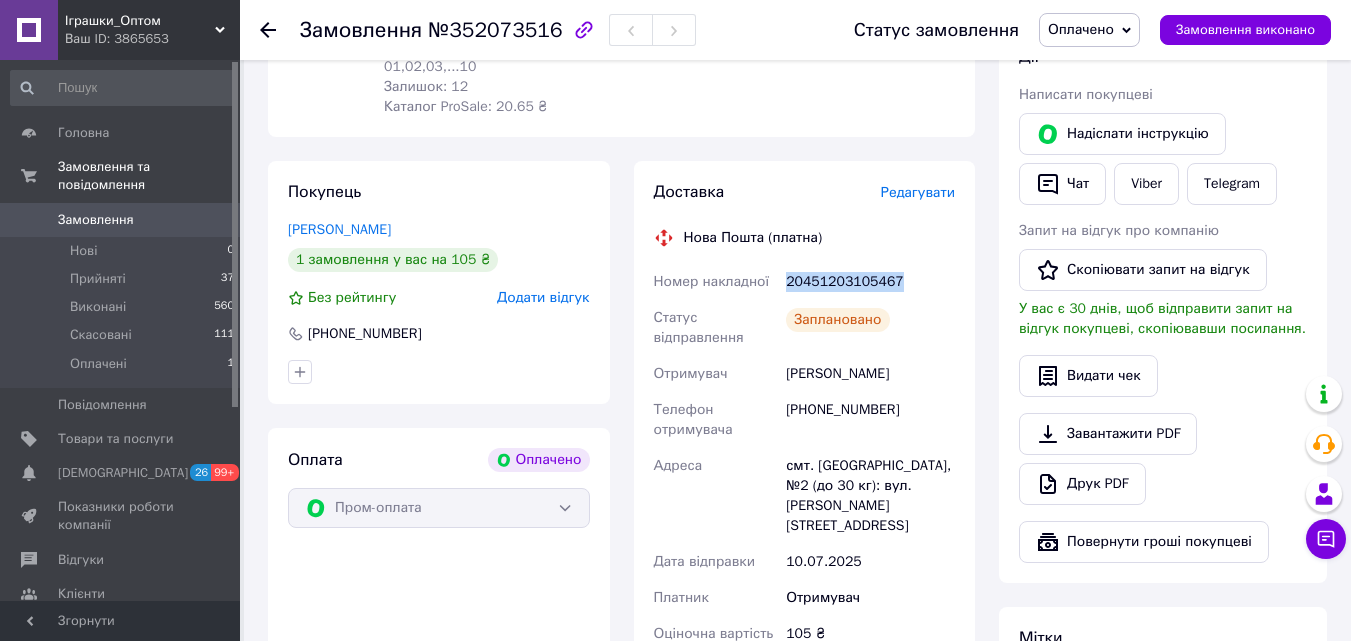 drag, startPoint x: 788, startPoint y: 257, endPoint x: 978, endPoint y: 266, distance: 190.21304 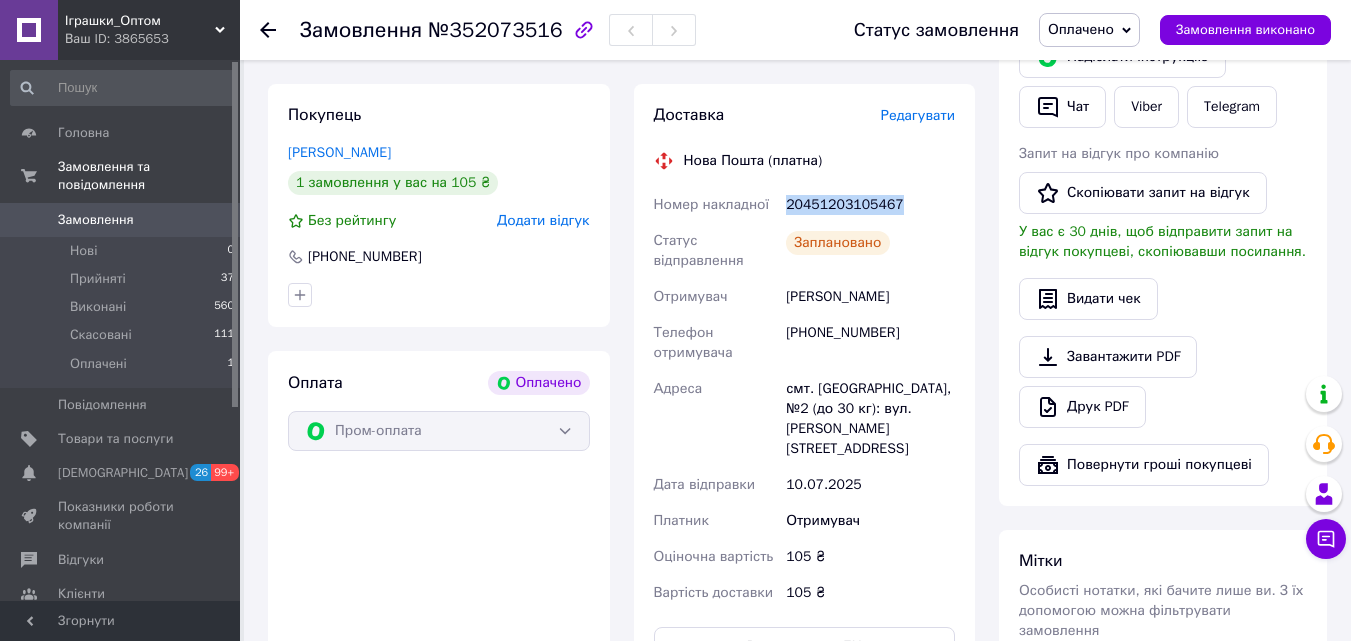 scroll, scrollTop: 700, scrollLeft: 0, axis: vertical 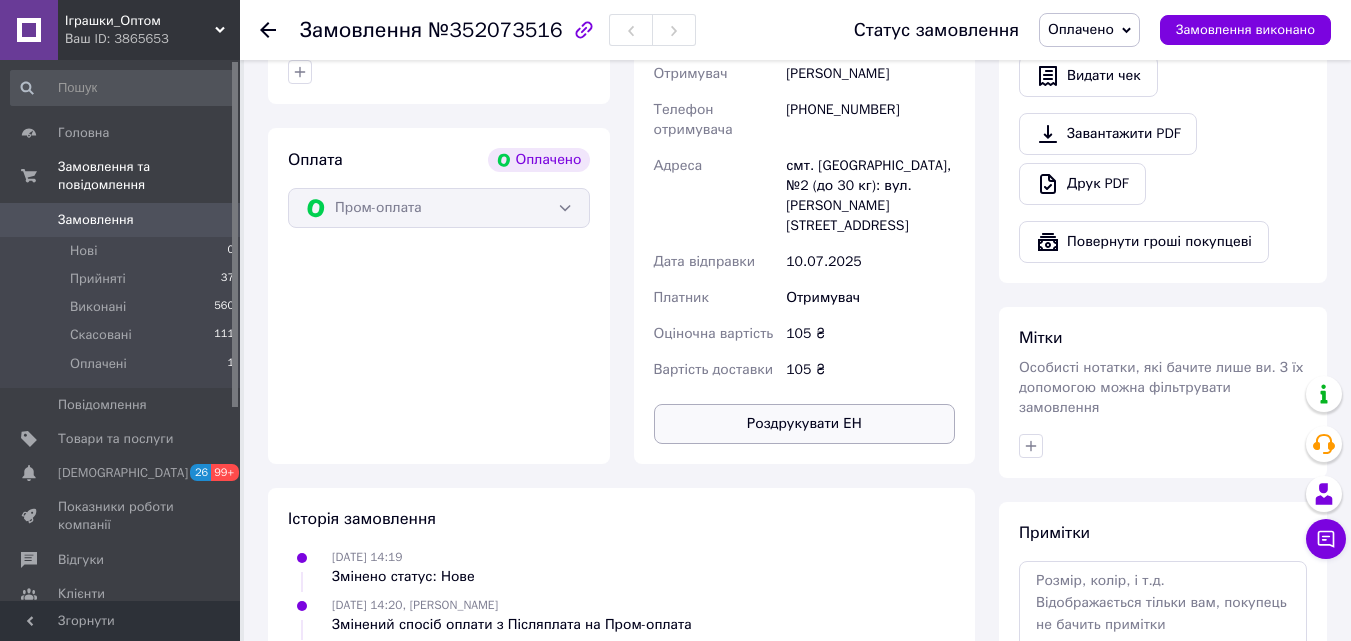click on "Роздрукувати ЕН" at bounding box center [805, 424] 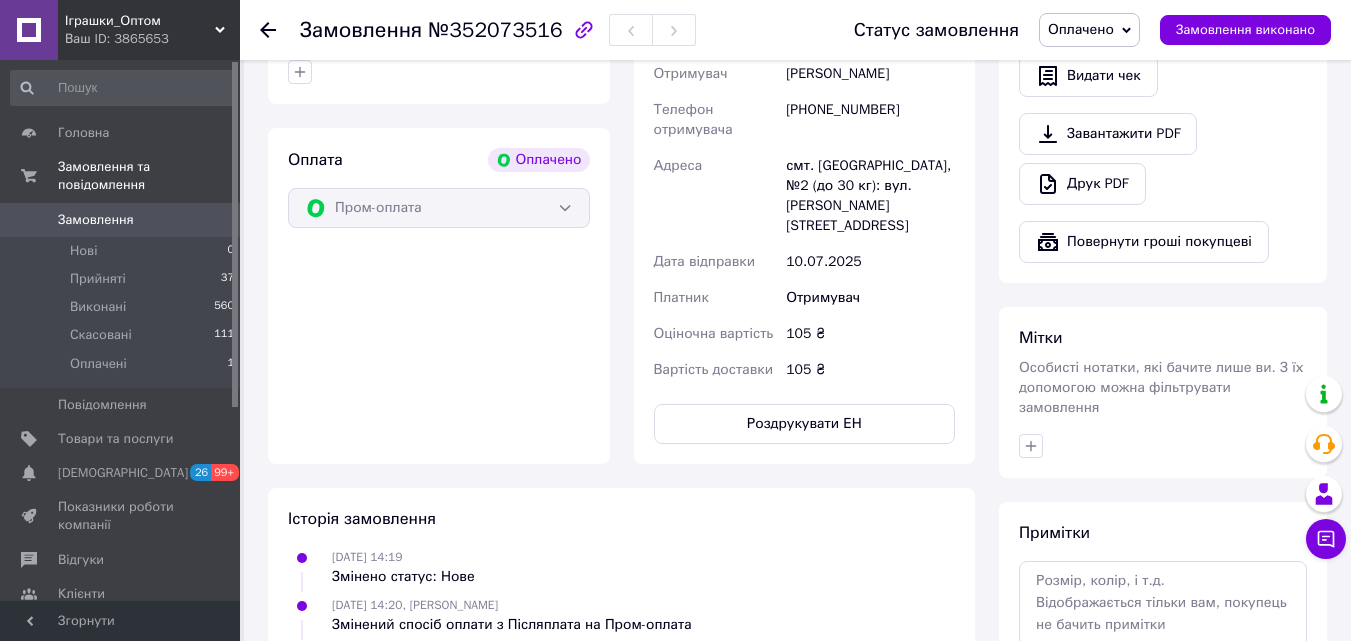 click on "Оплата Оплачено Пром-оплата" at bounding box center (439, 296) 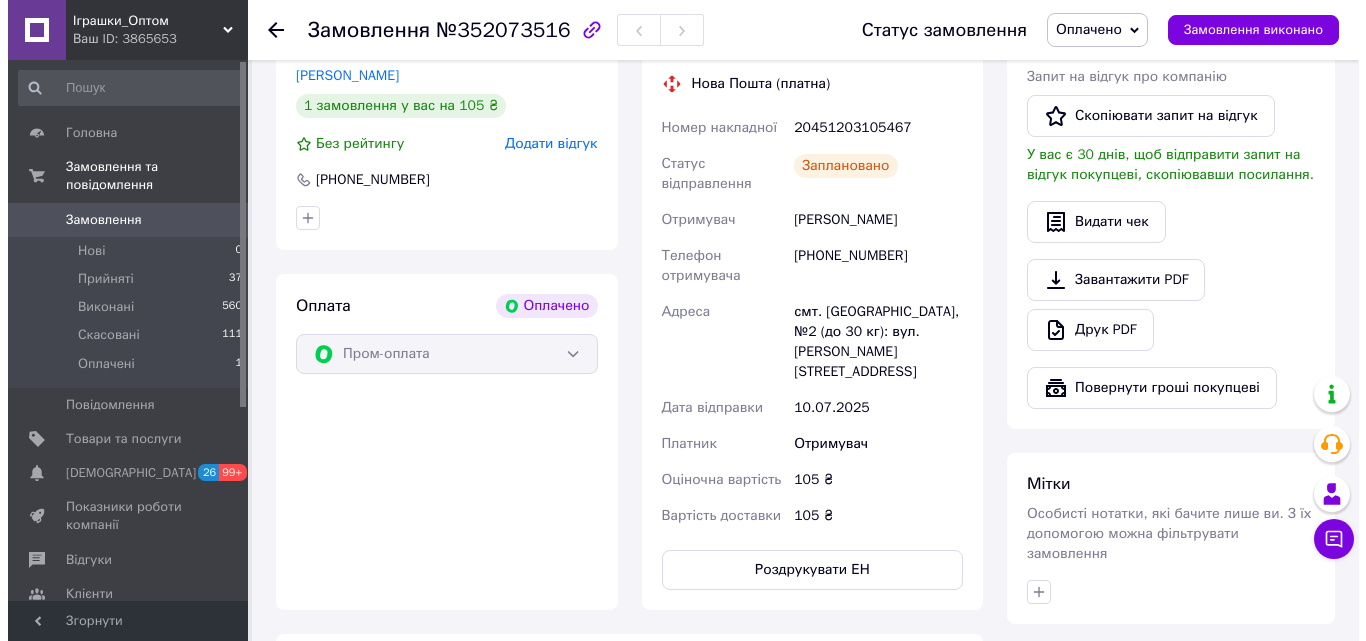scroll, scrollTop: 400, scrollLeft: 0, axis: vertical 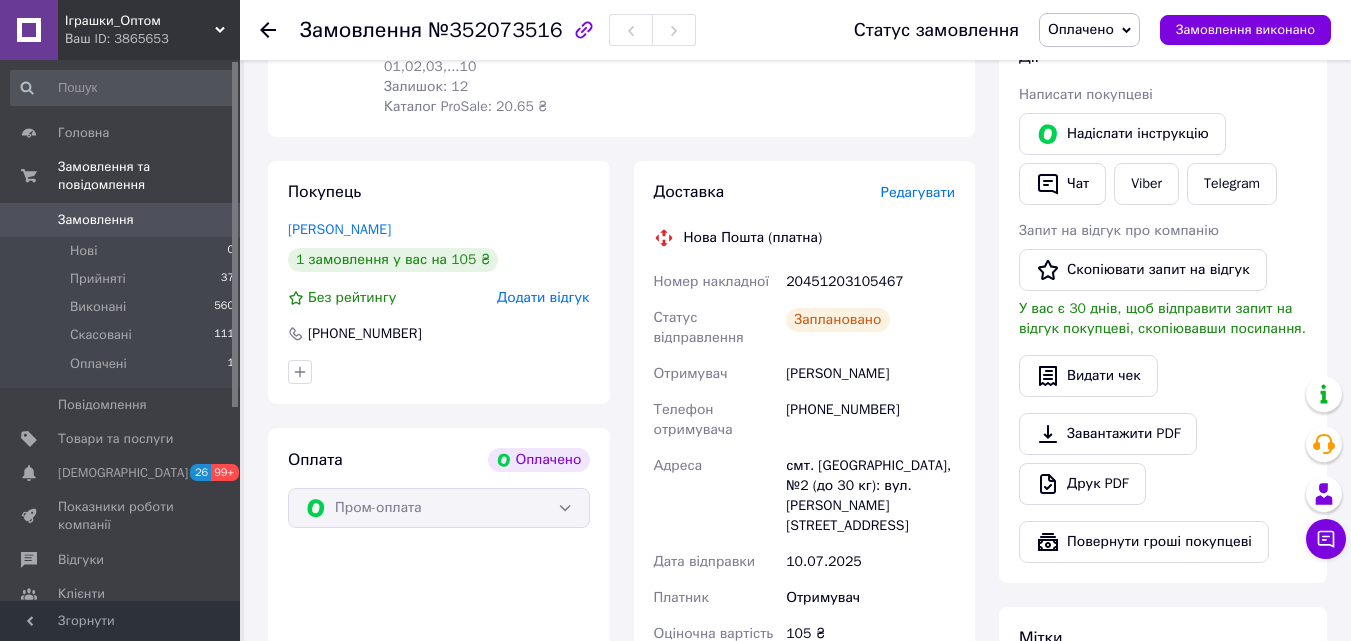 click on "Редагувати" at bounding box center (918, 192) 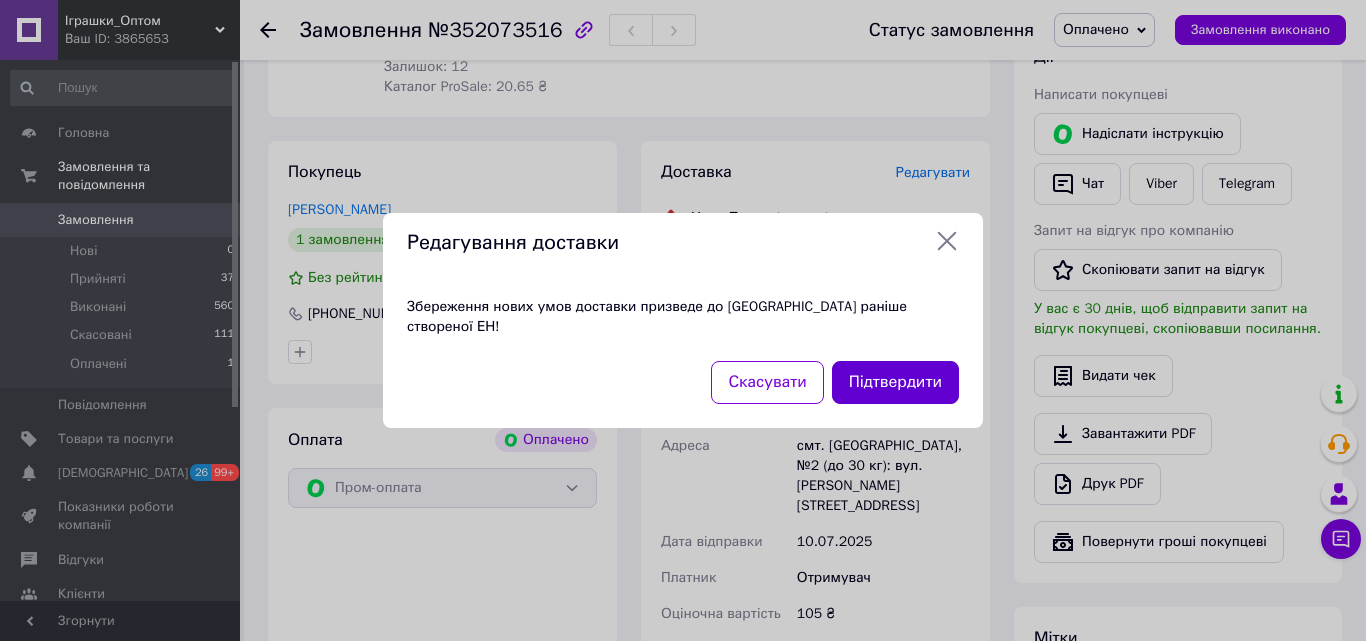 click on "Підтвердити" at bounding box center [895, 382] 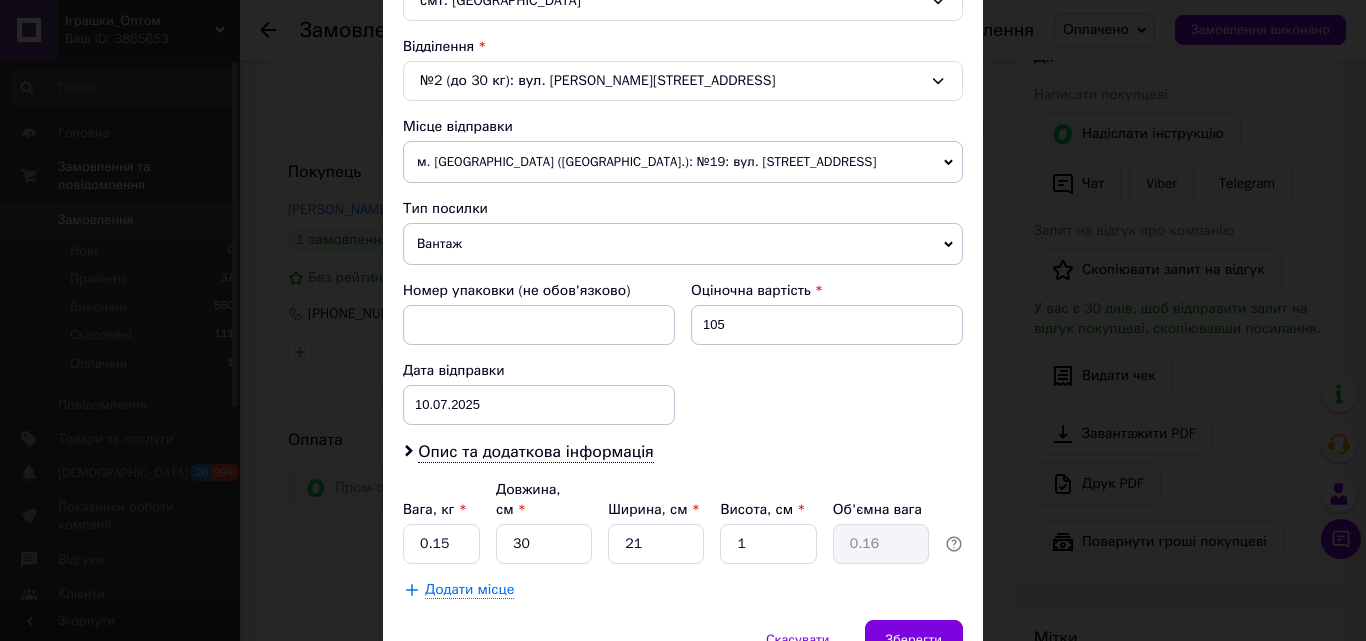 scroll, scrollTop: 600, scrollLeft: 0, axis: vertical 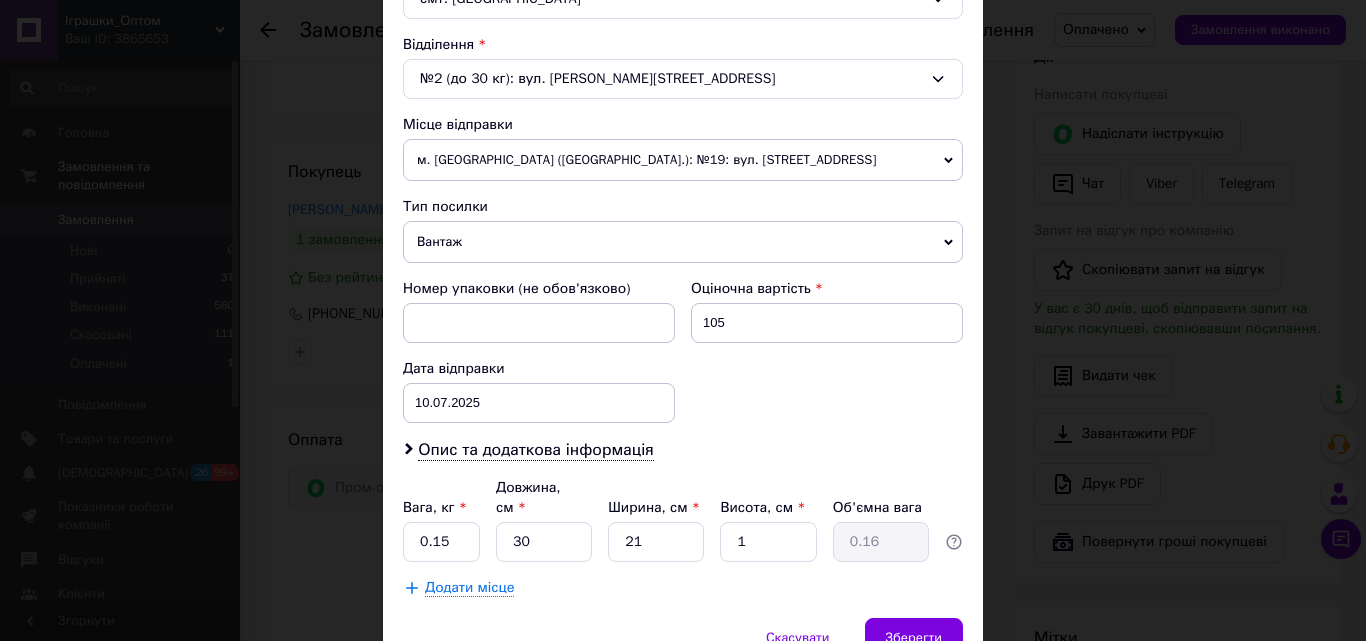 click on "Вантаж" at bounding box center [683, 242] 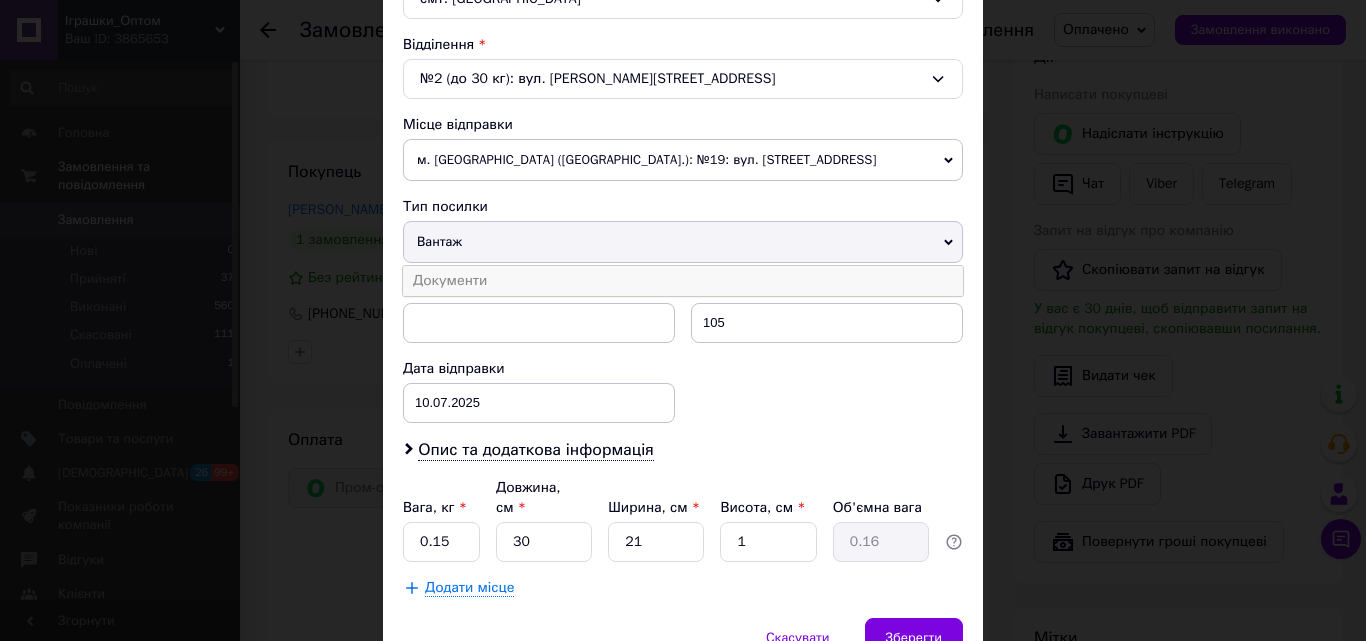 click on "Документи" at bounding box center (683, 281) 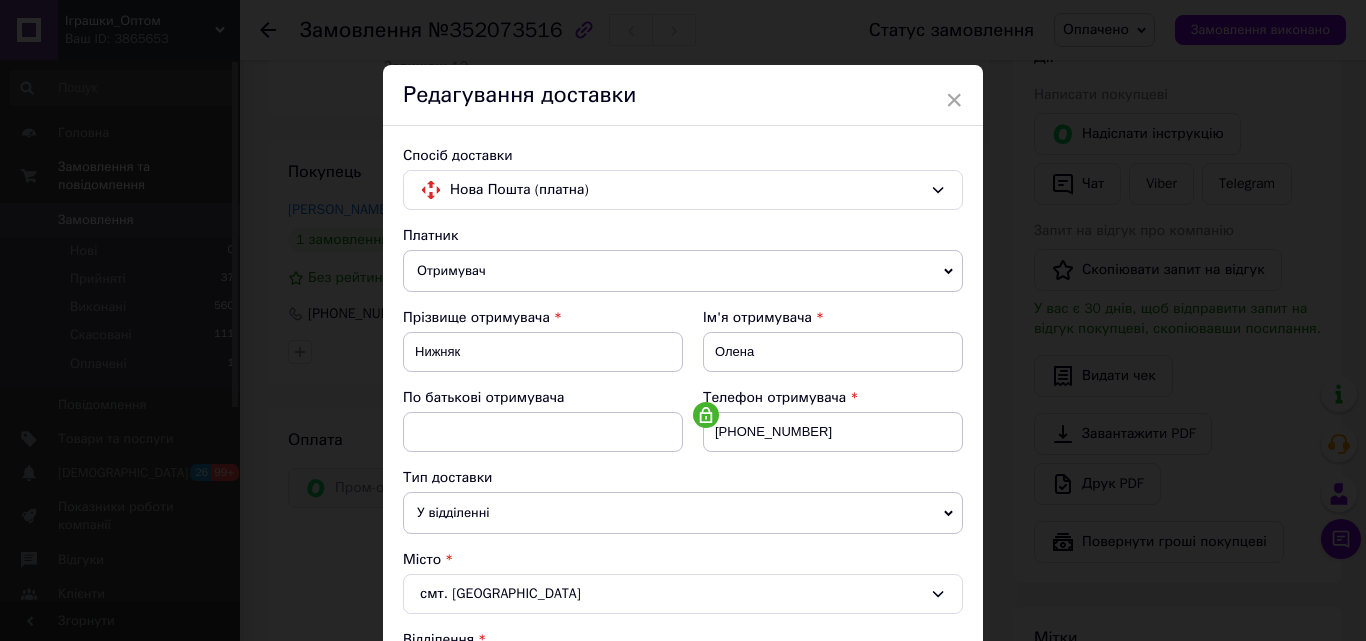 scroll, scrollTop: 0, scrollLeft: 0, axis: both 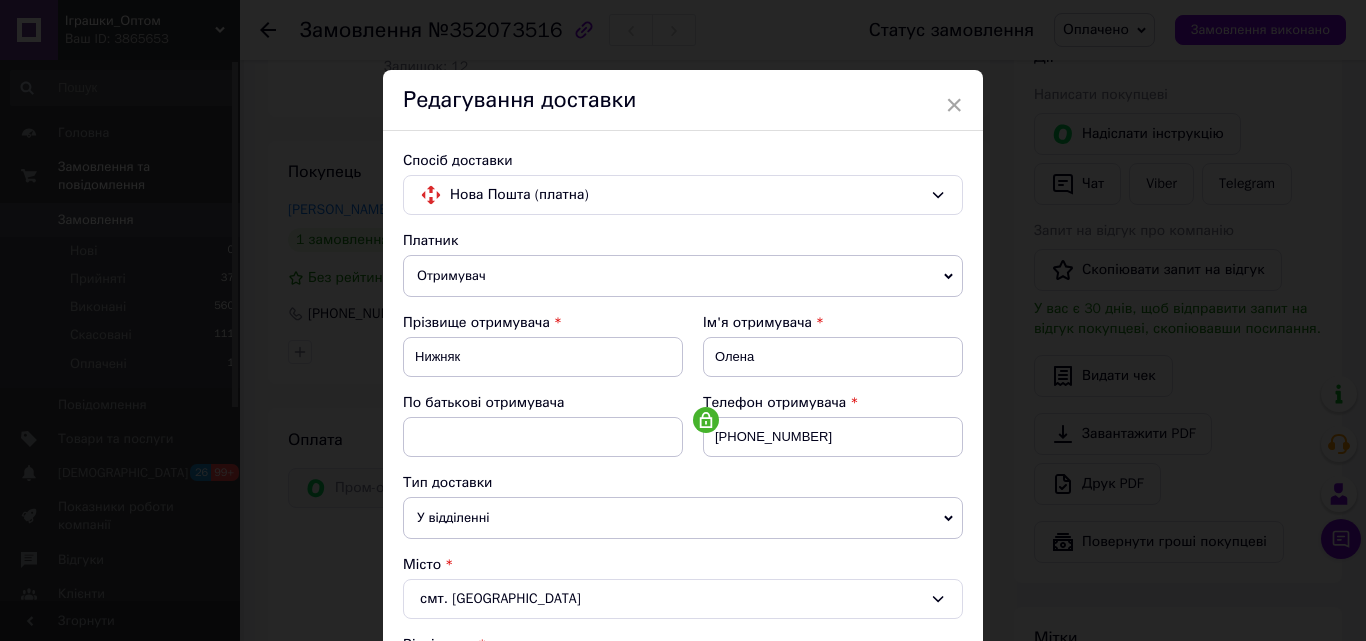 click on "Редагування доставки" at bounding box center (683, 100) 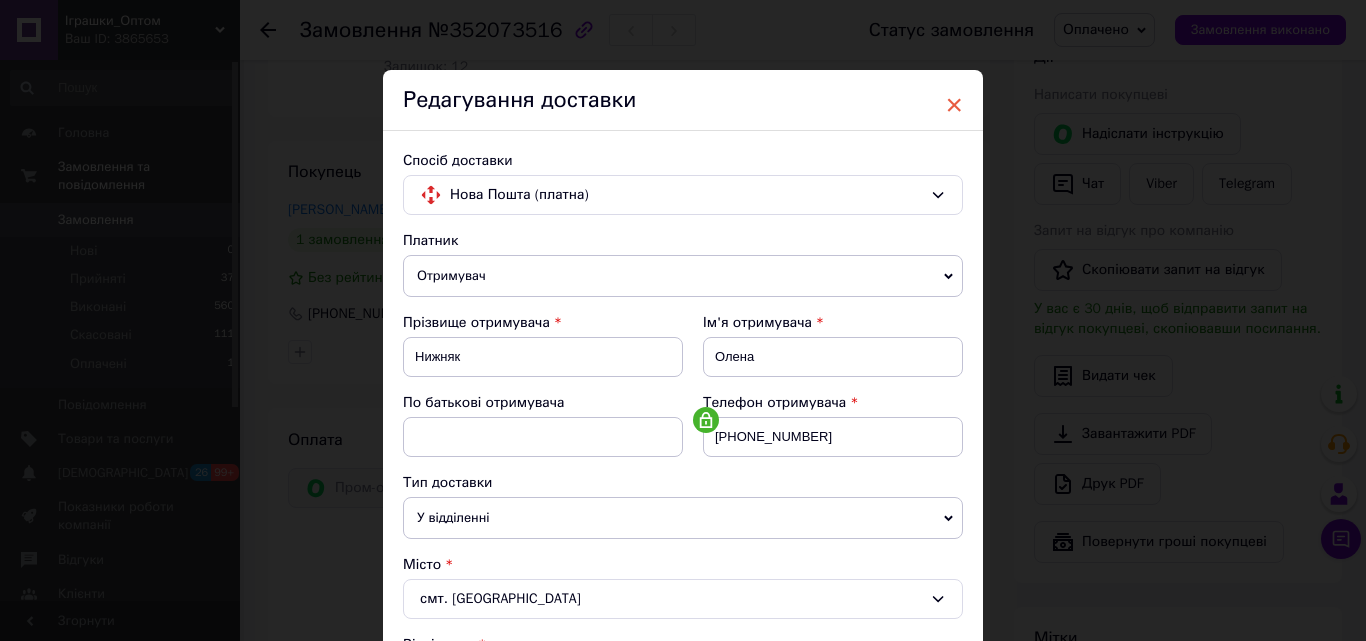 click on "×" at bounding box center (954, 105) 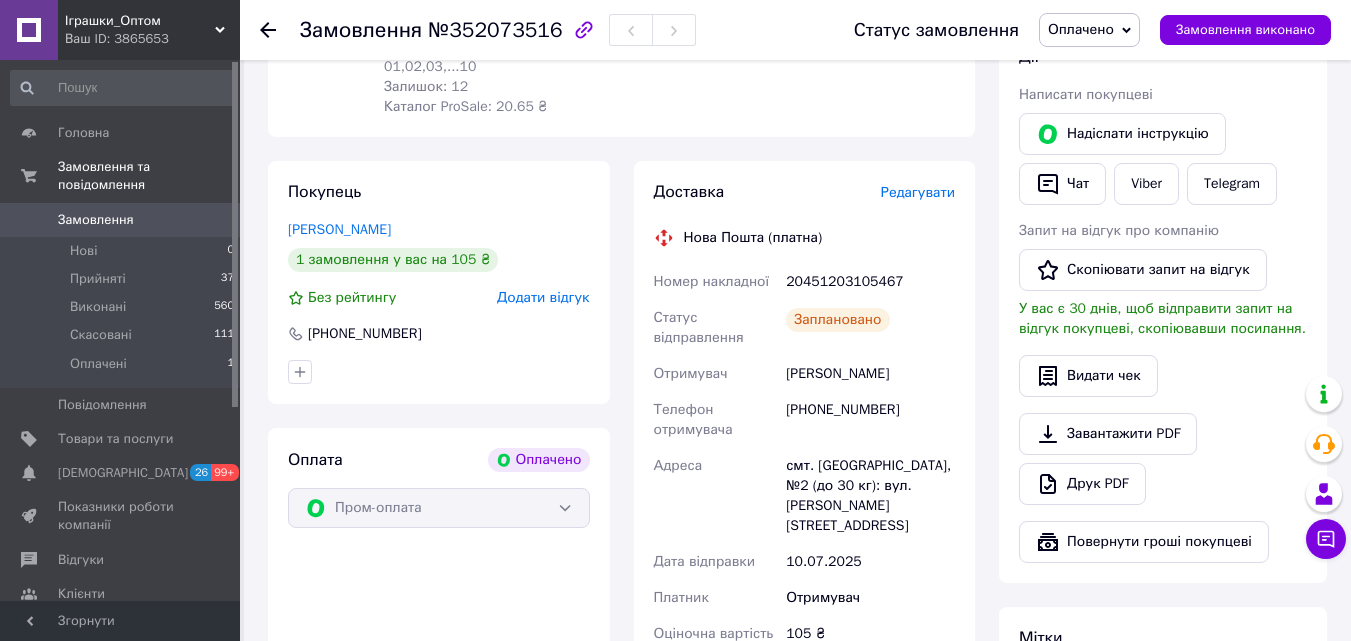 click on "Редагувати" at bounding box center [918, 192] 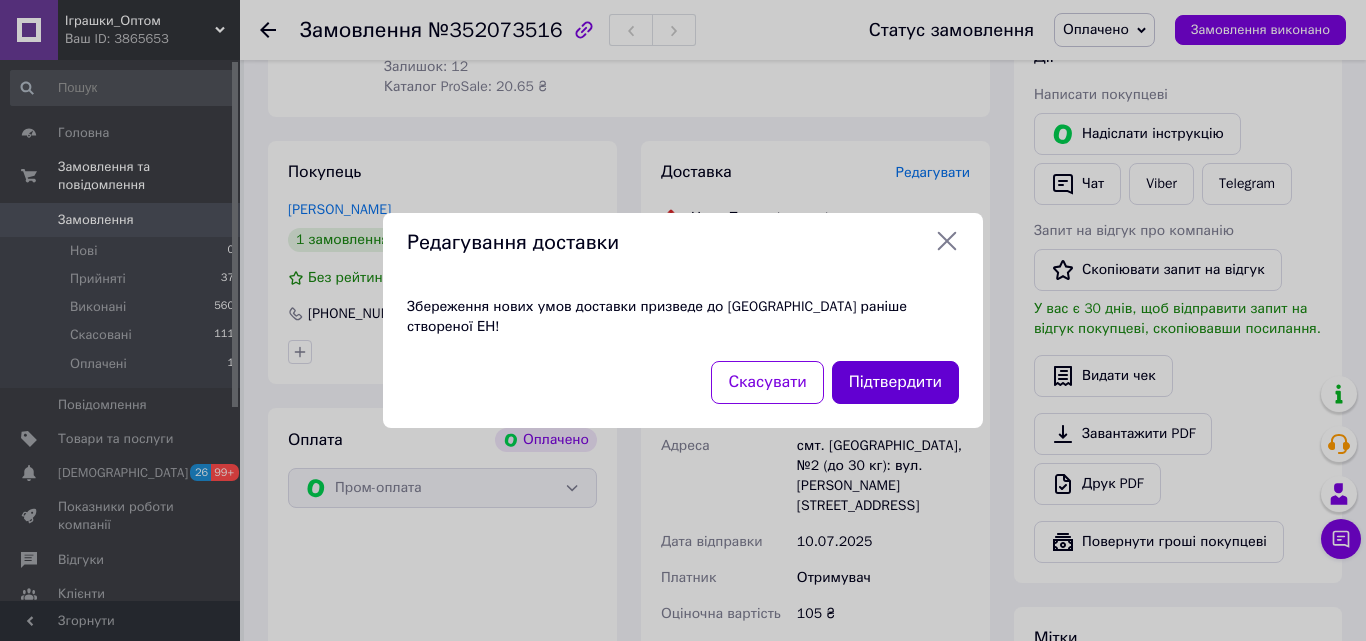 click on "Підтвердити" at bounding box center (895, 382) 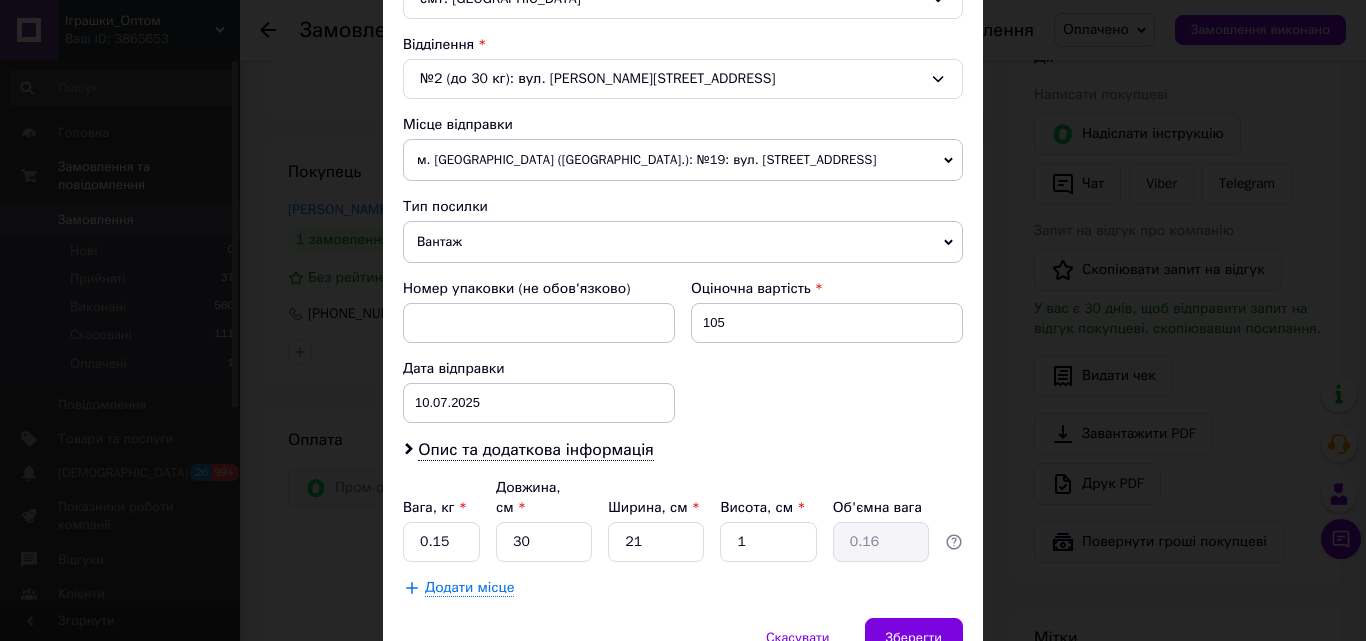 scroll, scrollTop: 687, scrollLeft: 0, axis: vertical 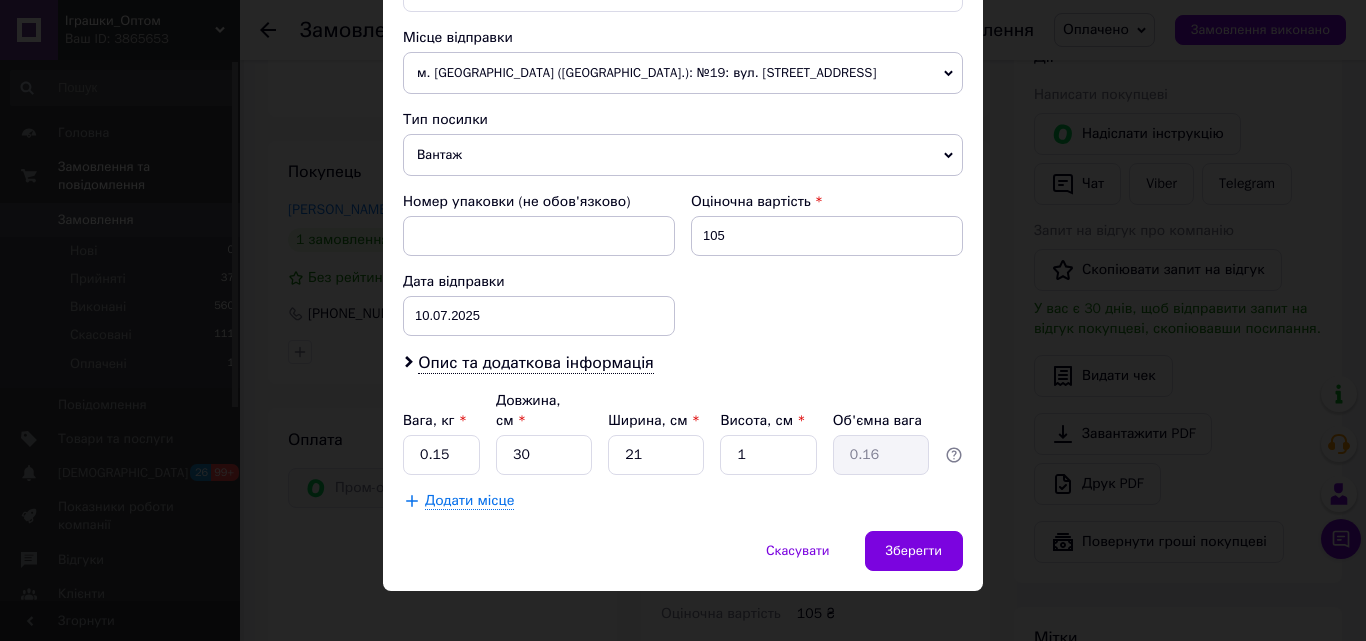 click on "Вантаж" at bounding box center (683, 155) 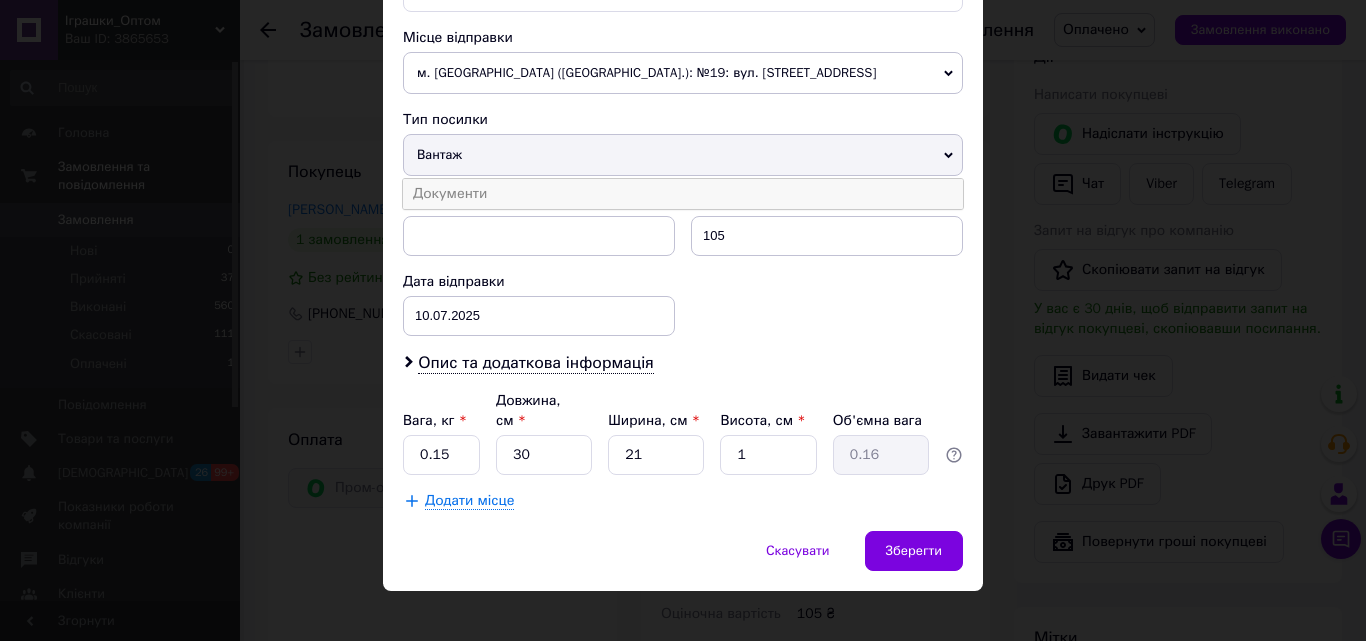 click on "Документи" at bounding box center (683, 194) 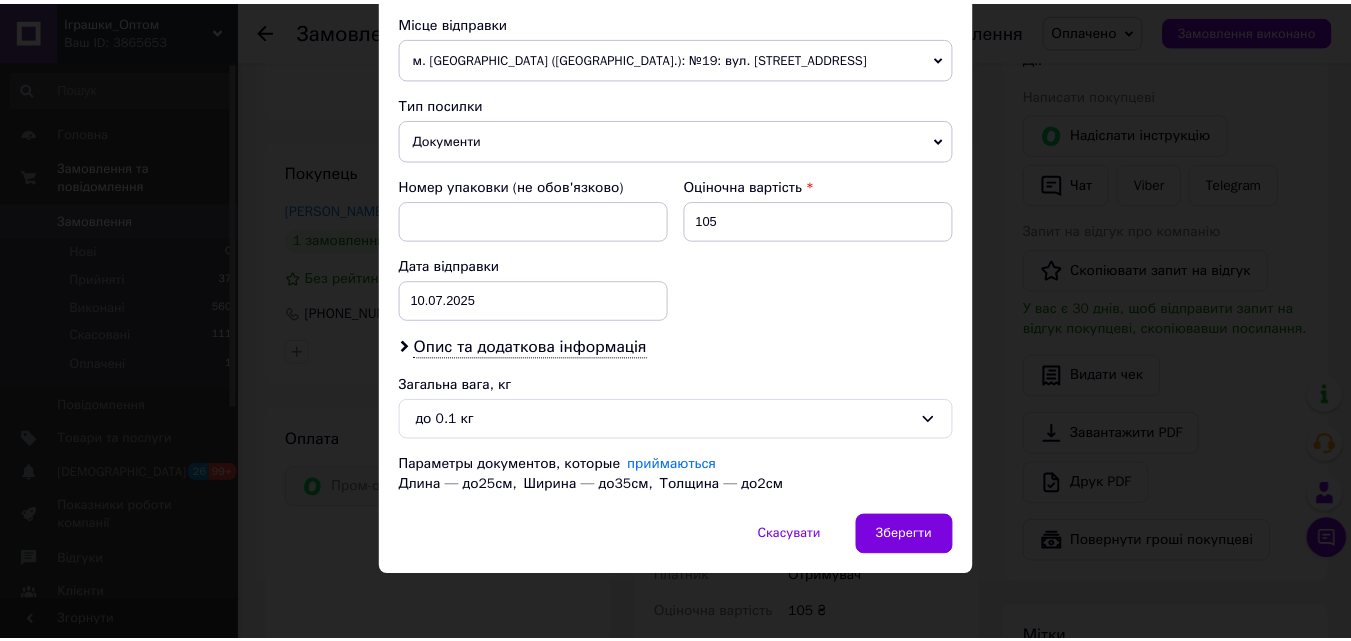 scroll, scrollTop: 707, scrollLeft: 0, axis: vertical 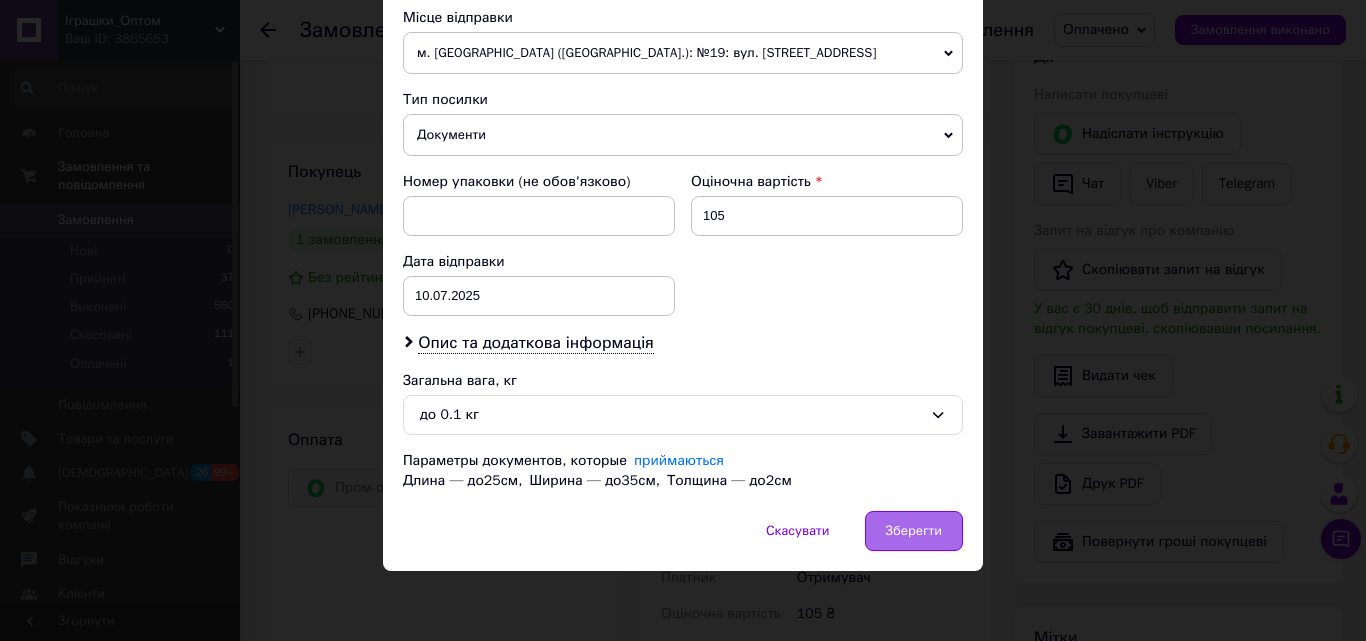 click on "Зберегти" at bounding box center [914, 531] 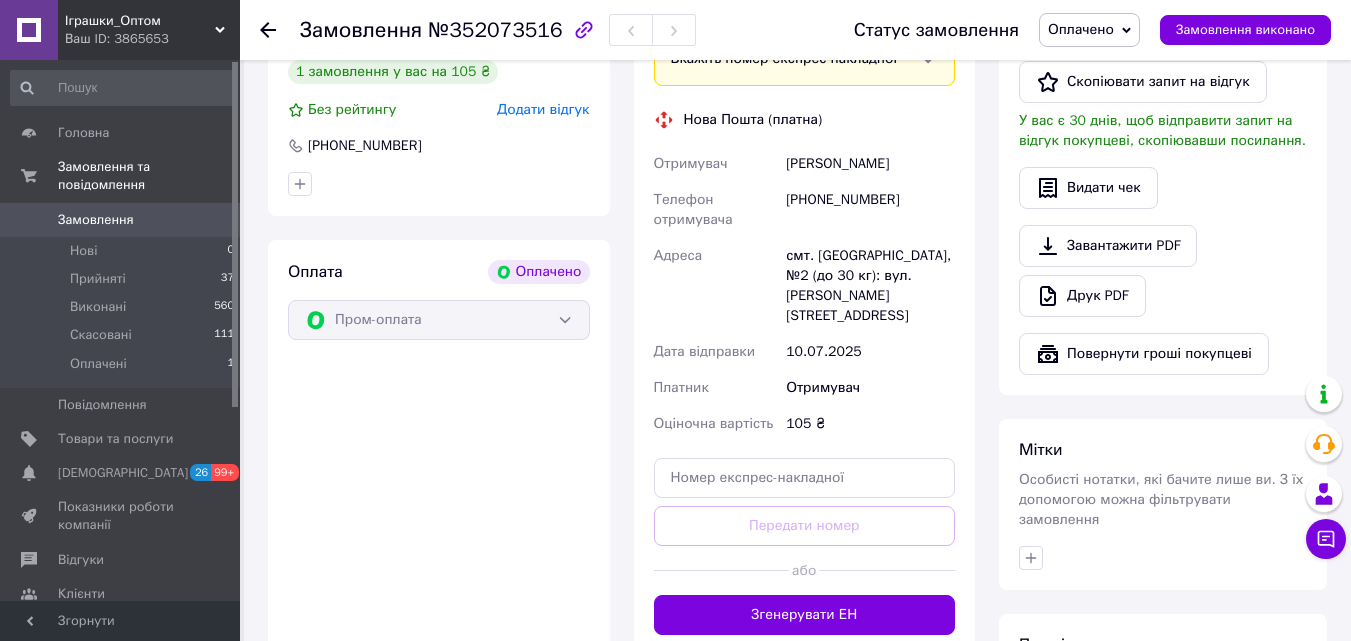 scroll, scrollTop: 700, scrollLeft: 0, axis: vertical 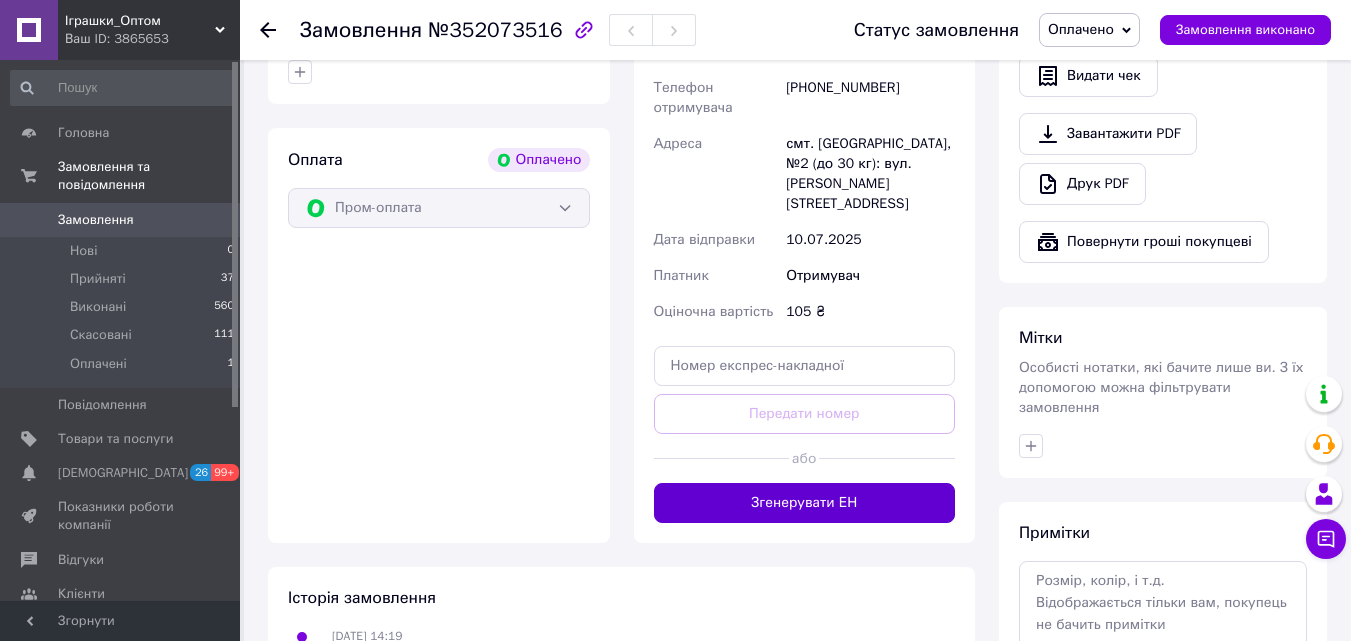 click on "Згенерувати ЕН" at bounding box center (805, 503) 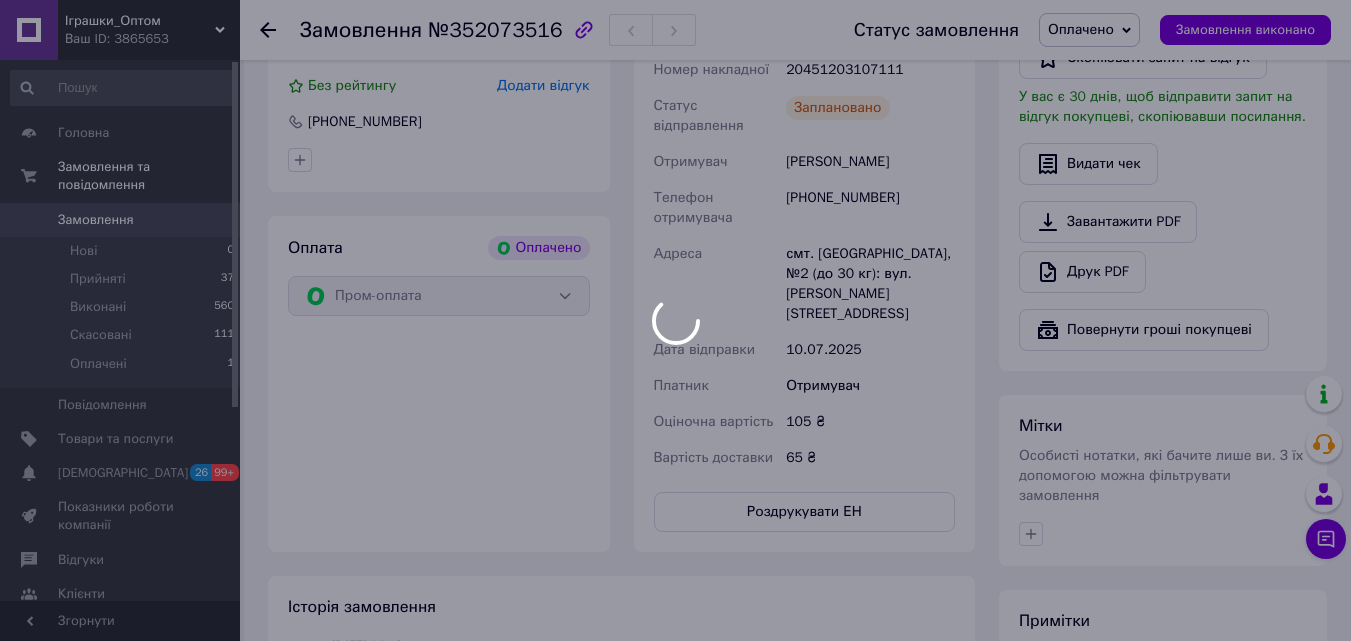 scroll, scrollTop: 500, scrollLeft: 0, axis: vertical 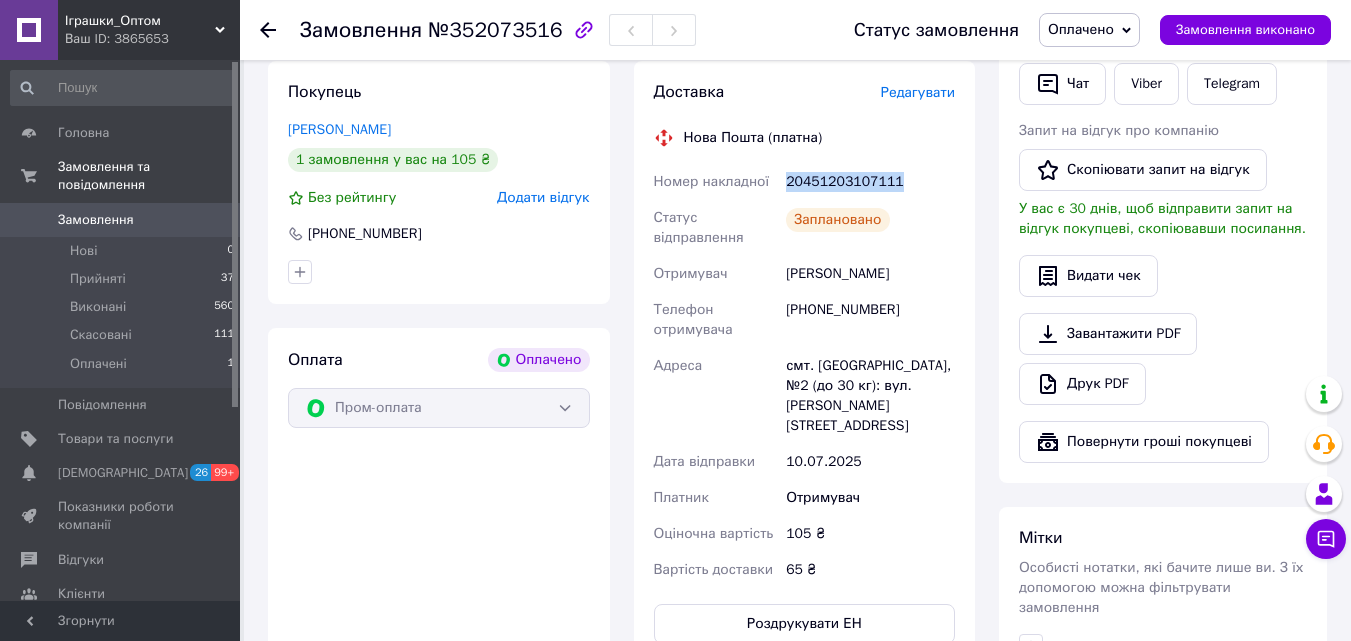 drag, startPoint x: 787, startPoint y: 159, endPoint x: 920, endPoint y: 163, distance: 133.06013 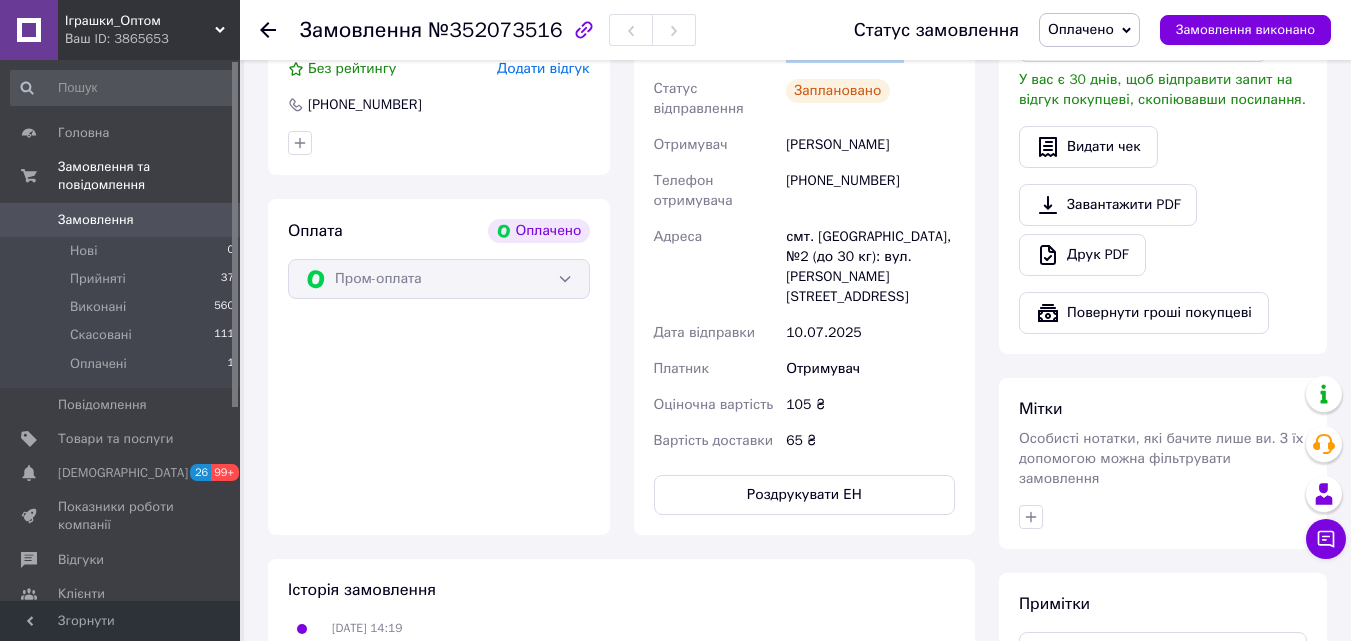 scroll, scrollTop: 500, scrollLeft: 0, axis: vertical 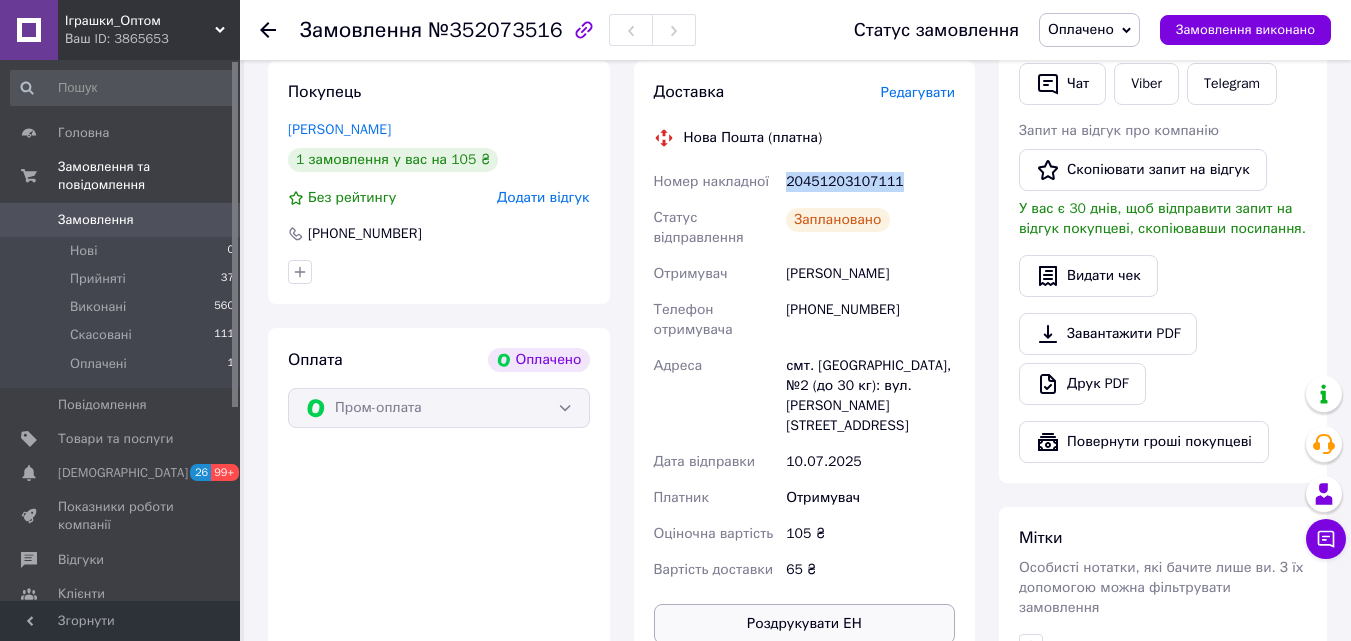 click on "Роздрукувати ЕН" at bounding box center [805, 624] 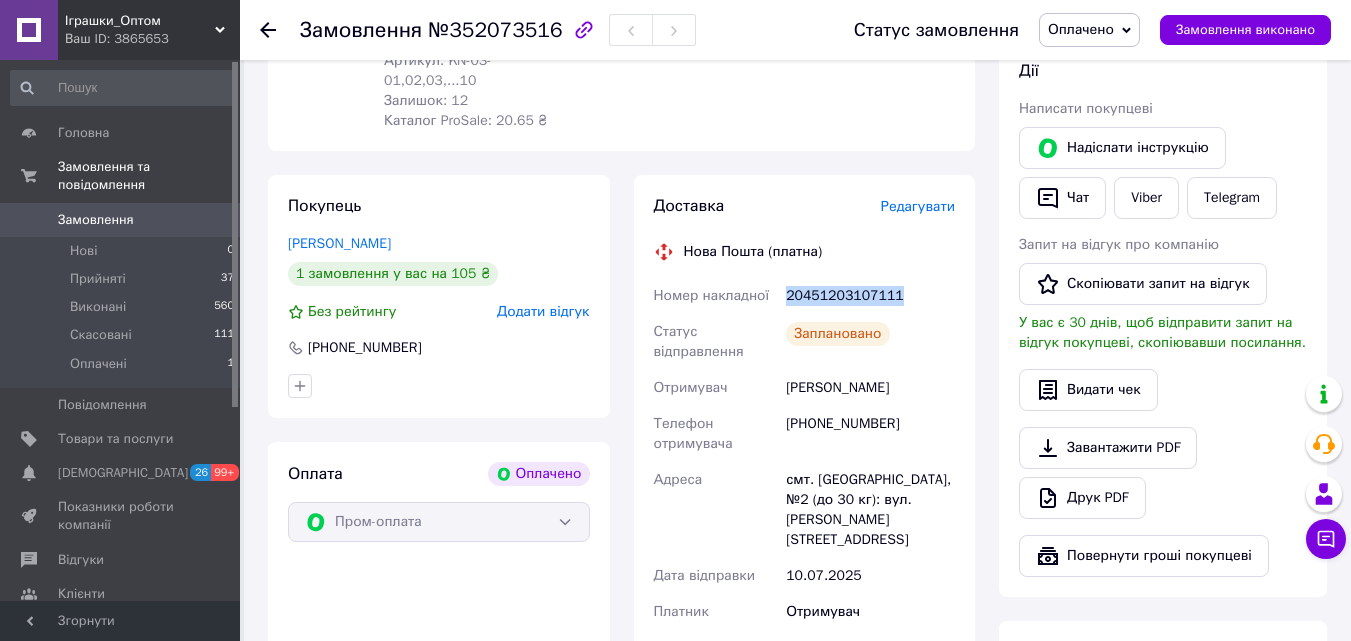 scroll, scrollTop: 200, scrollLeft: 0, axis: vertical 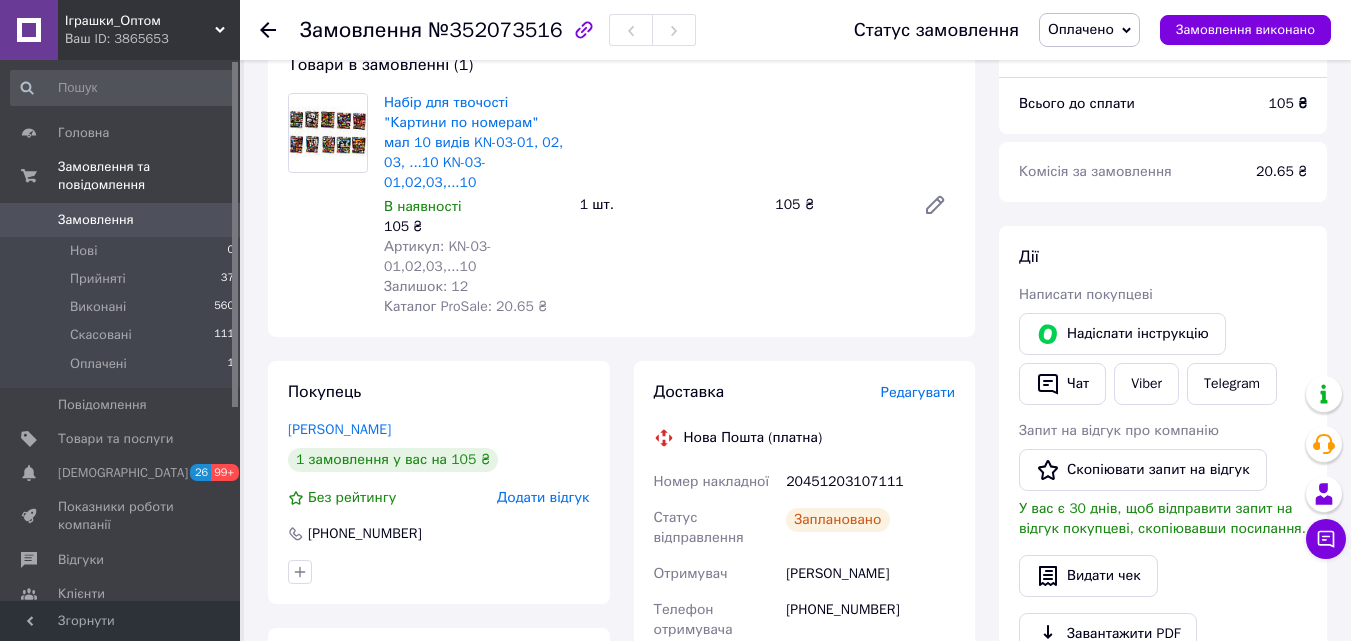 drag, startPoint x: 1134, startPoint y: 33, endPoint x: 1112, endPoint y: 67, distance: 40.496914 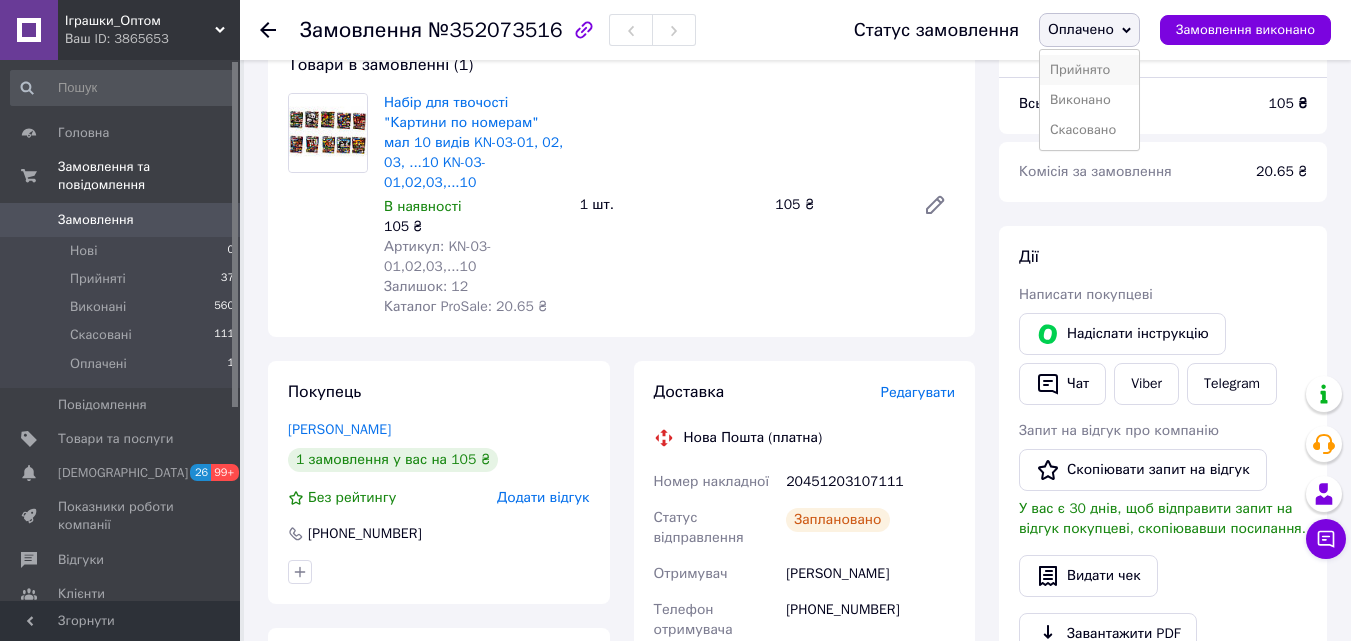 click on "Прийнято" at bounding box center (1089, 70) 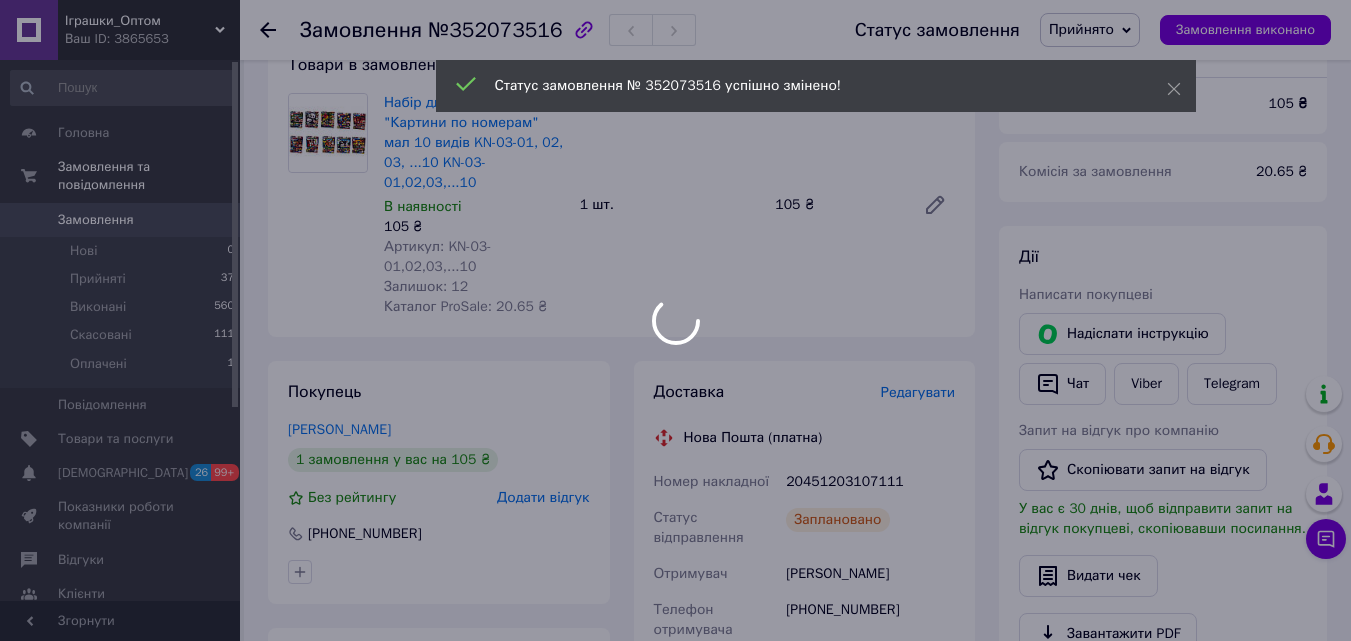 click on "Іграшки_Оптом Ваш ID: 3865653 Сайт Іграшки_Оптом Кабінет покупця Перевірити стан системи Сторінка на порталі Іграшки оптом Іграшки Оптом Довідка Вийти Головна Замовлення та повідомлення Замовлення 0 Нові 0 Прийняті 37 Виконані 560 Скасовані 111 Оплачені 1 Повідомлення 0 Товари та послуги Сповіщення 26 99+ Показники роботи компанії Відгуки Клієнти Каталог ProSale Аналітика Інструменти веб-майстра та SEO Управління сайтом Гаманець компанії Маркет Налаштування Тарифи та рахунки Prom мікс 6 000 Згорнути
Замовлення" at bounding box center (675, 609) 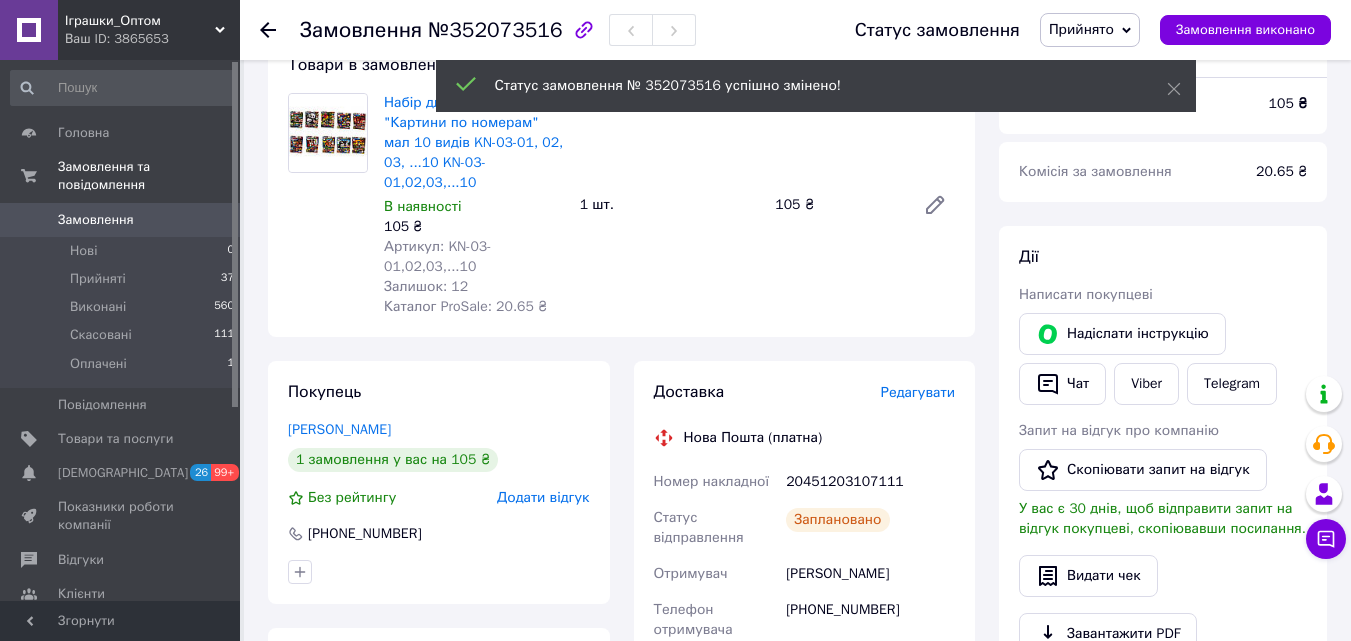 click 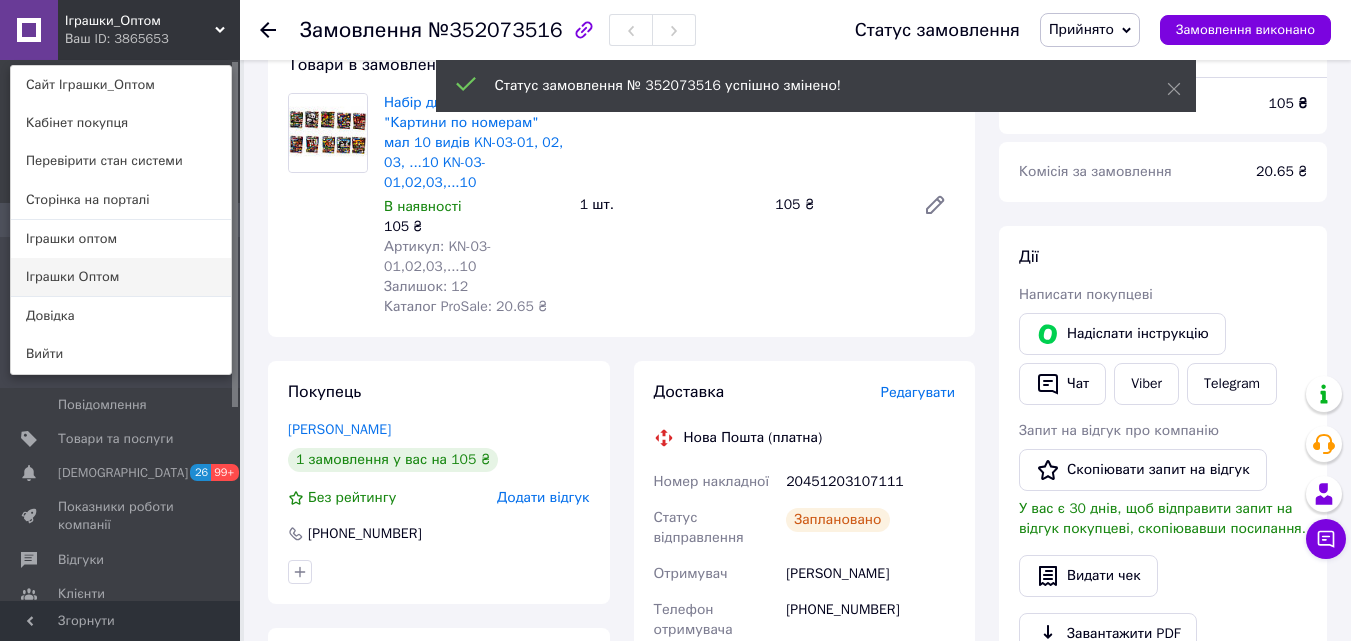 click on "Іграшки Оптом" at bounding box center (121, 277) 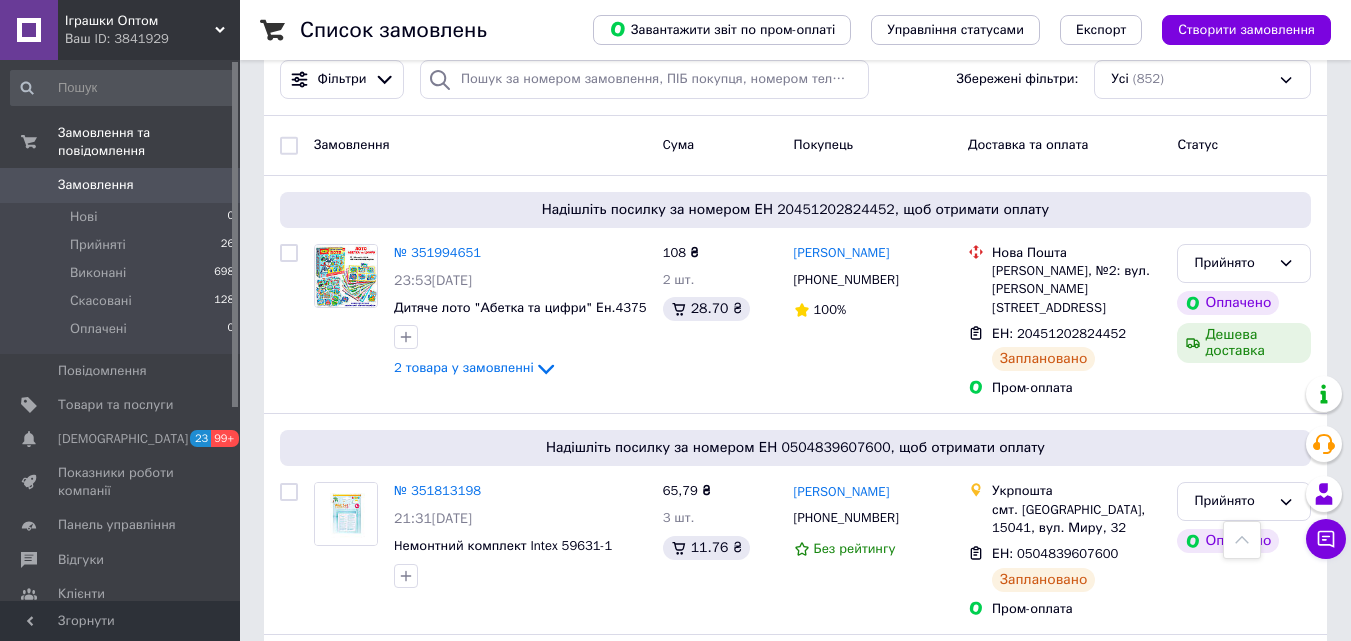 scroll, scrollTop: 0, scrollLeft: 0, axis: both 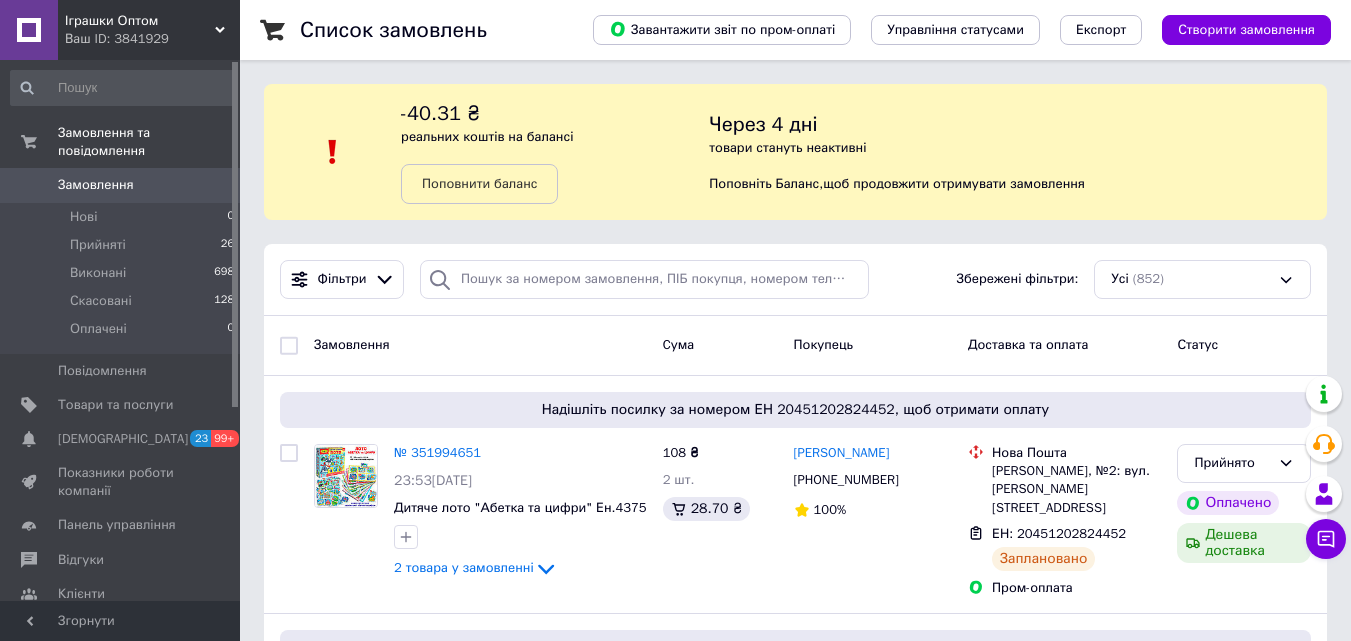 click on "Ваш ID: 3841929" at bounding box center [152, 39] 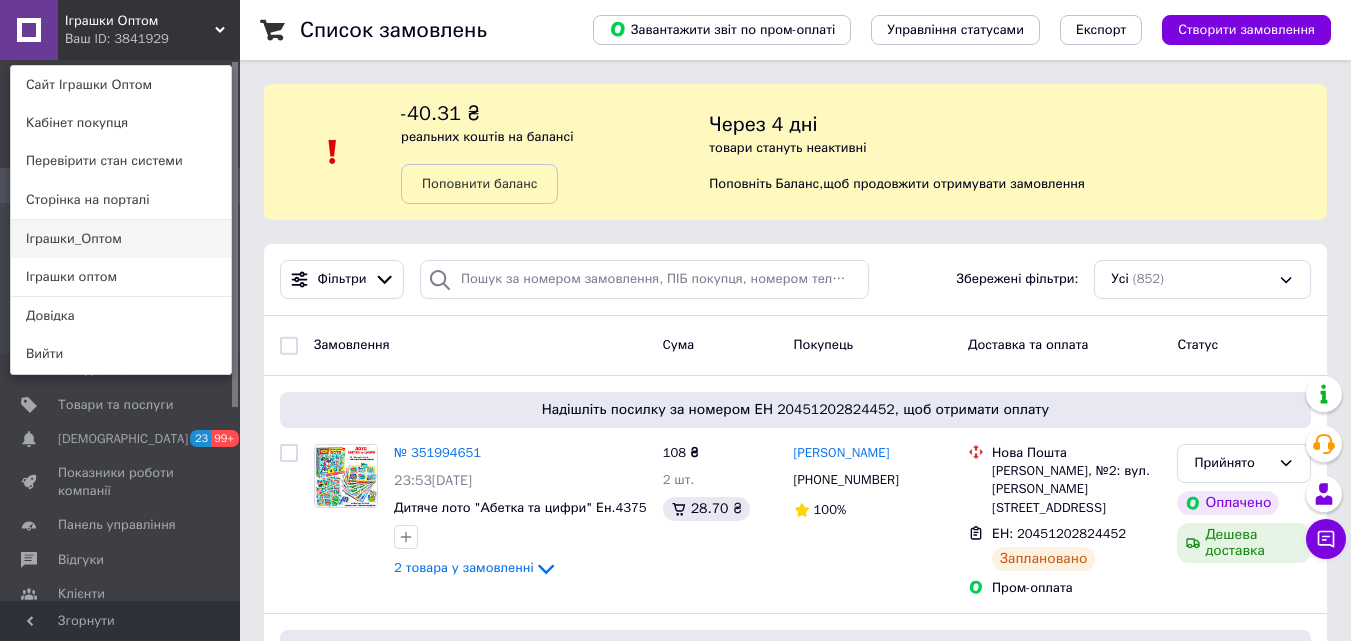 click on "Іграшки_Оптом" at bounding box center [121, 239] 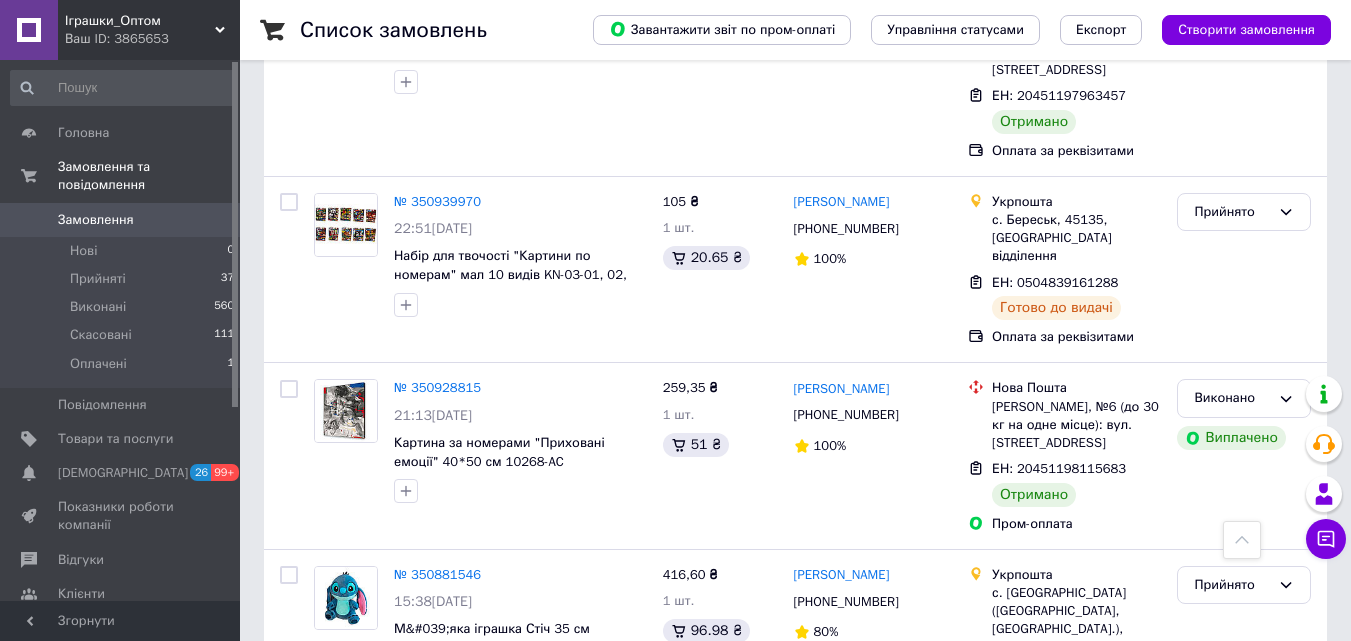 scroll, scrollTop: 3100, scrollLeft: 0, axis: vertical 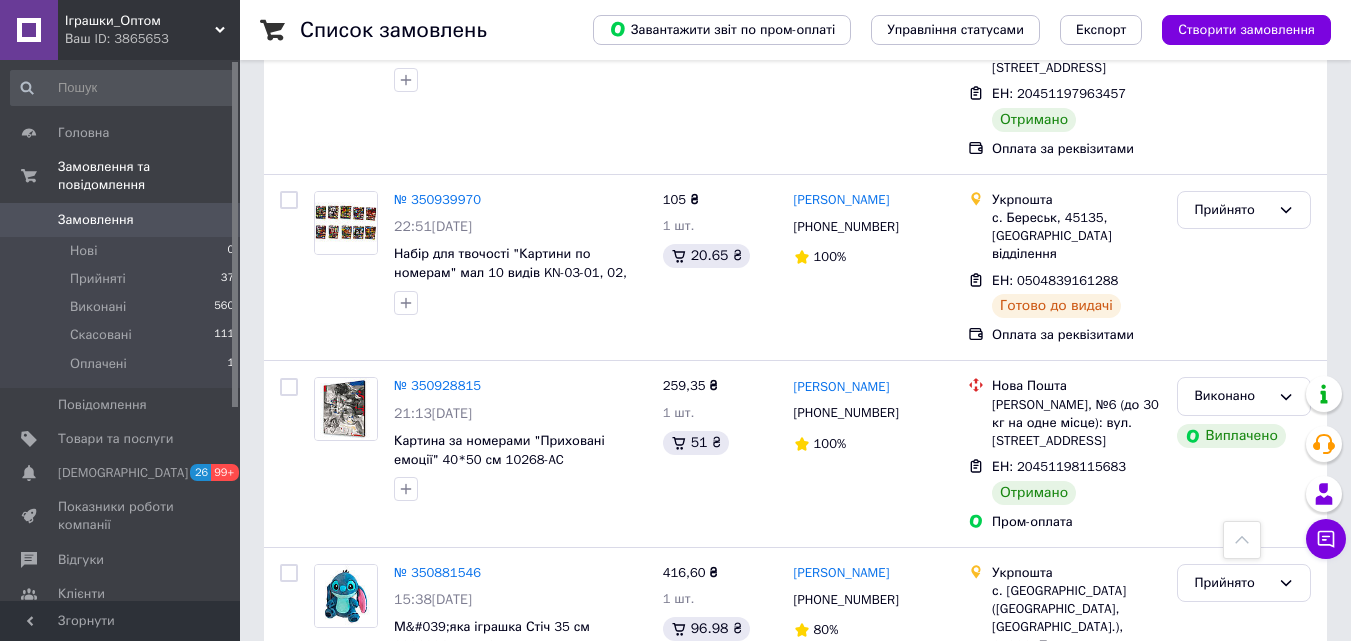 click on "Іграшки_Оптом Ваш ID: 3865653" at bounding box center [149, 30] 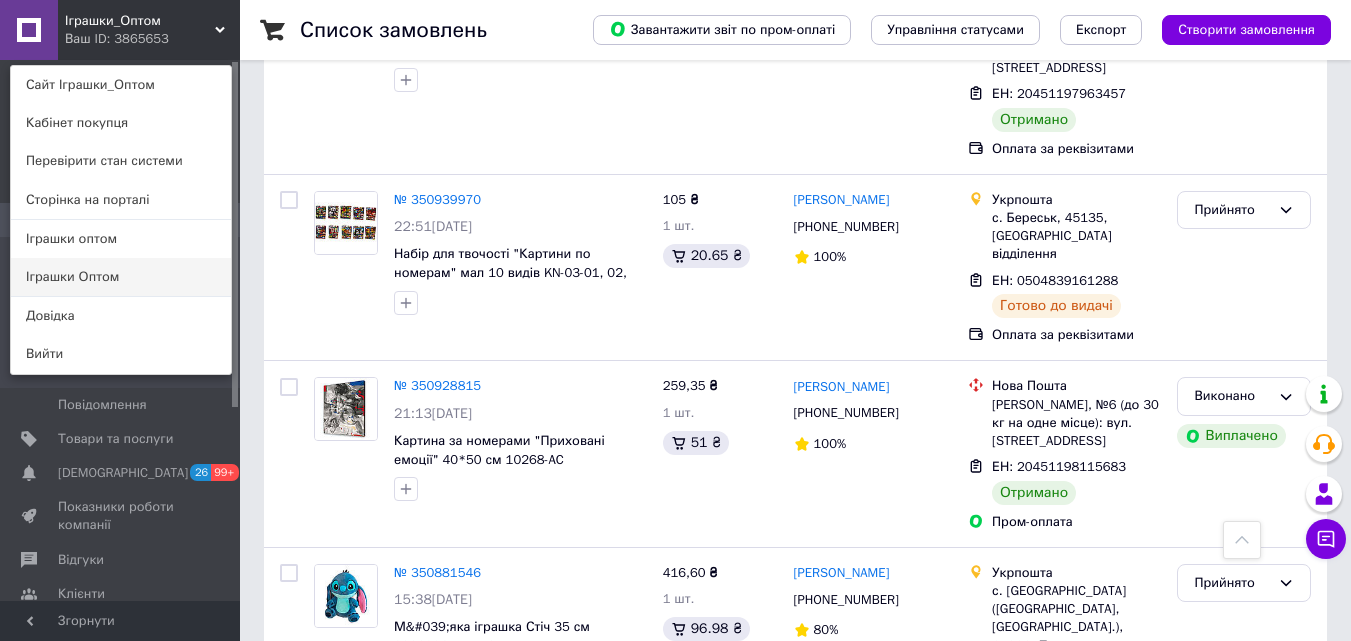 click on "Іграшки Оптом" at bounding box center (121, 277) 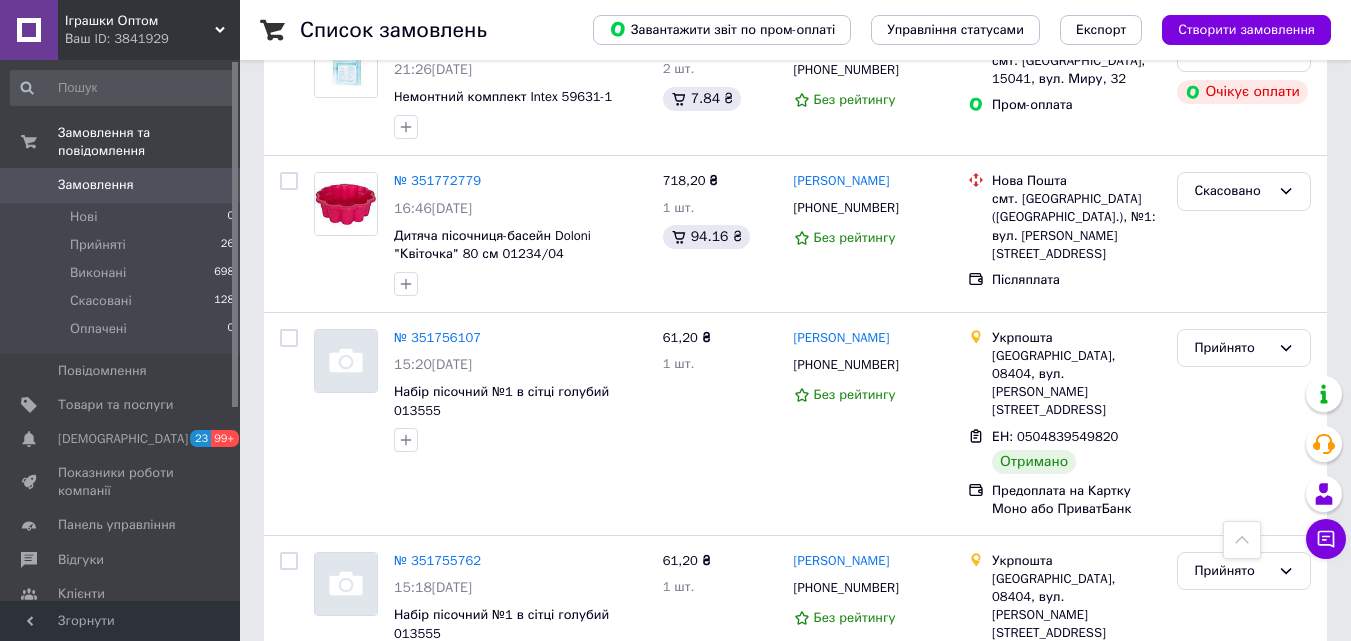 scroll, scrollTop: 900, scrollLeft: 0, axis: vertical 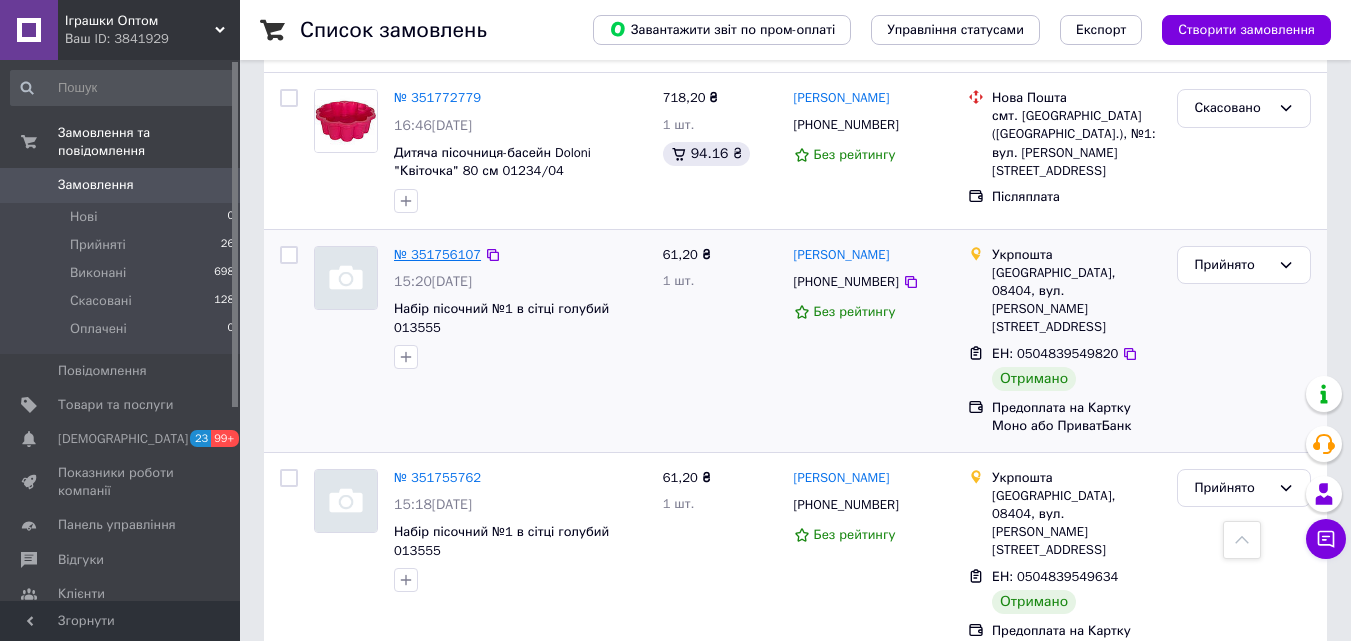 click on "№ 351756107" at bounding box center [437, 254] 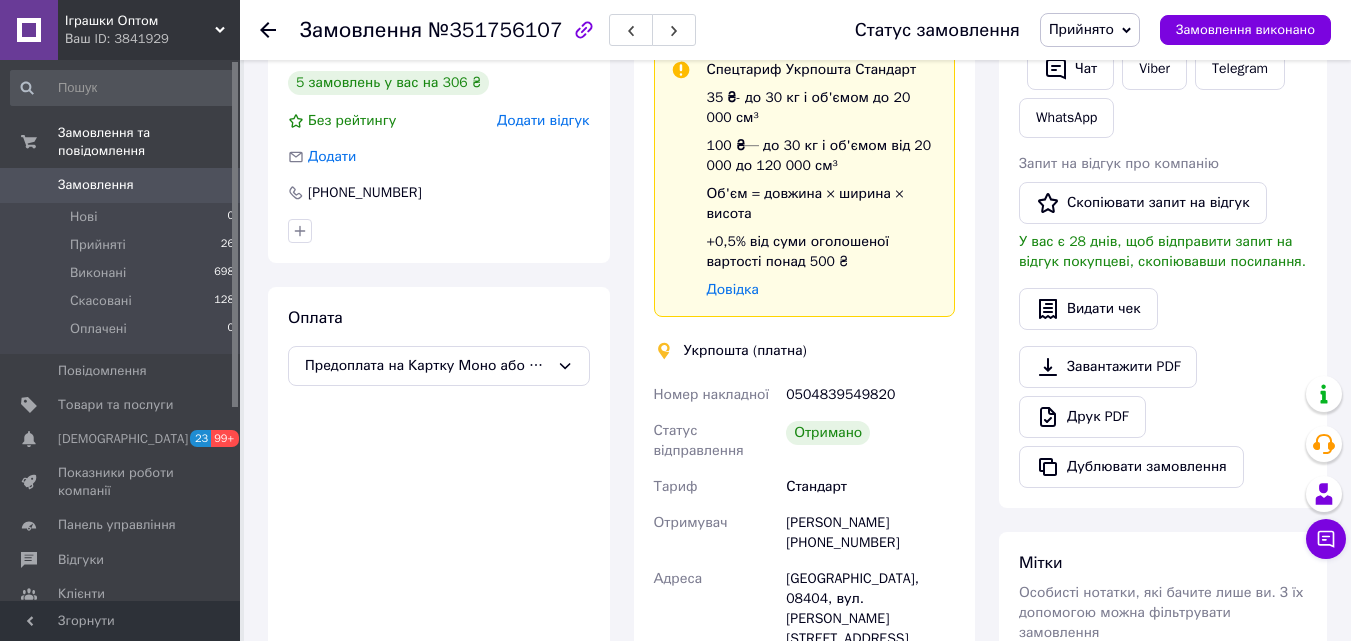 scroll, scrollTop: 400, scrollLeft: 0, axis: vertical 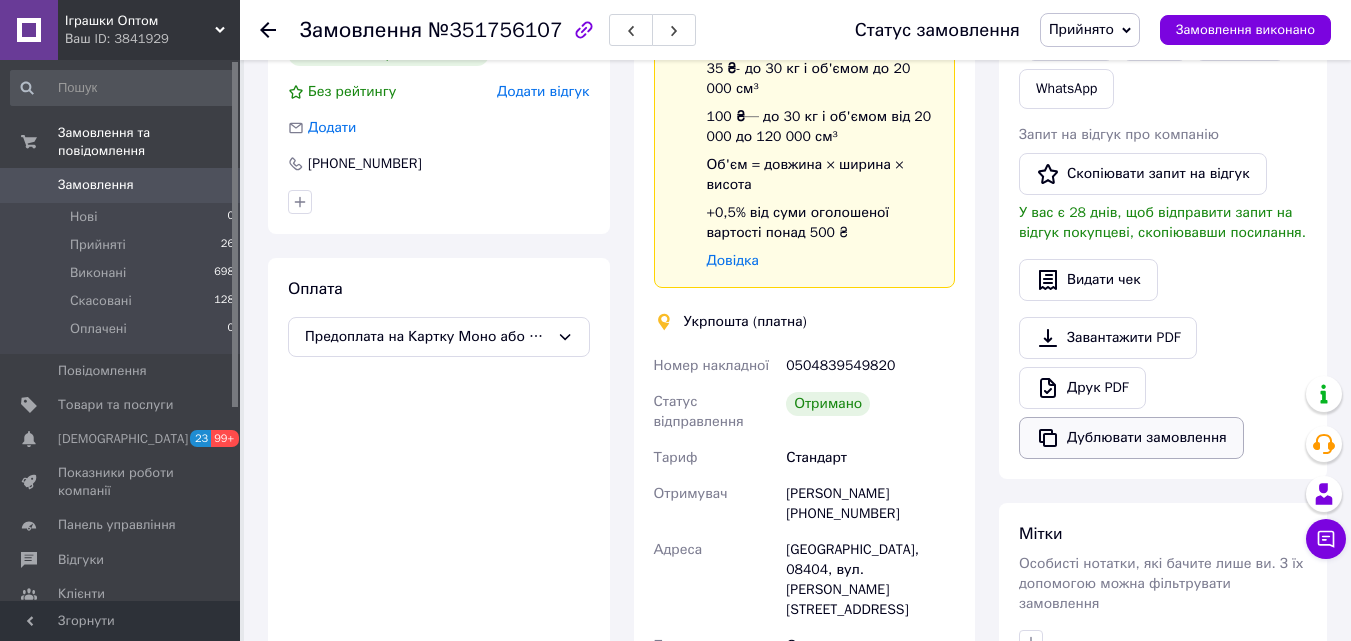 click on "Дублювати замовлення" at bounding box center [1131, 438] 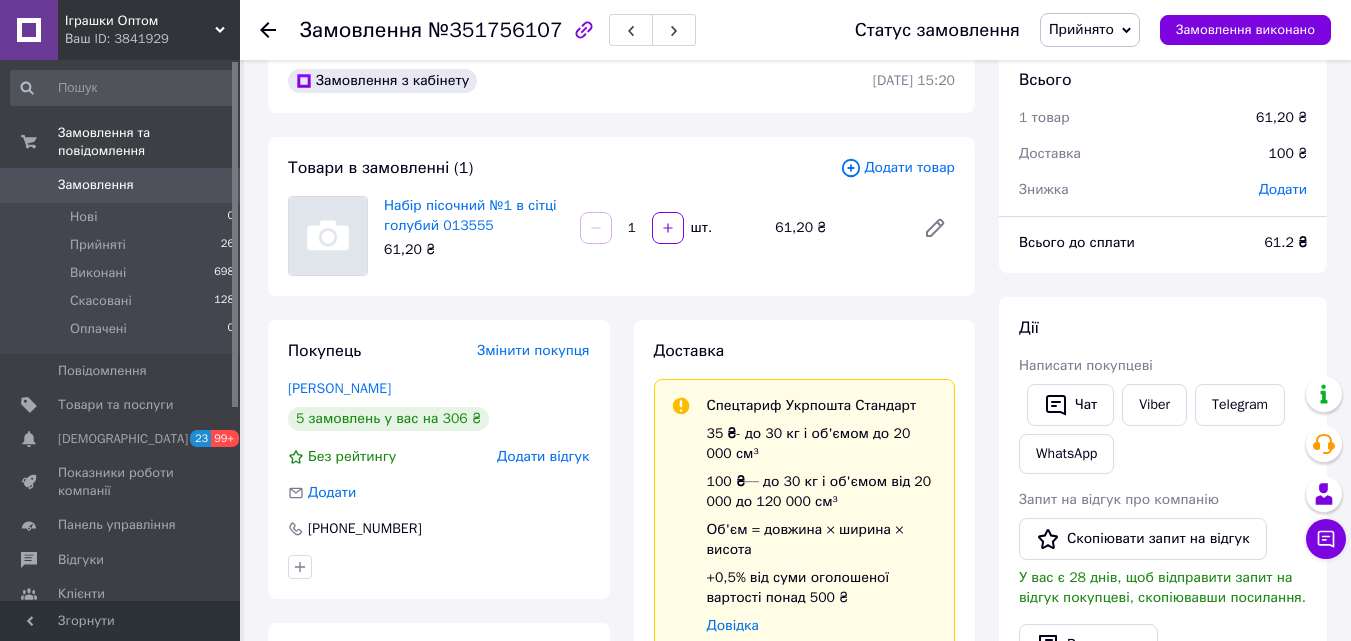 scroll, scrollTop: 0, scrollLeft: 0, axis: both 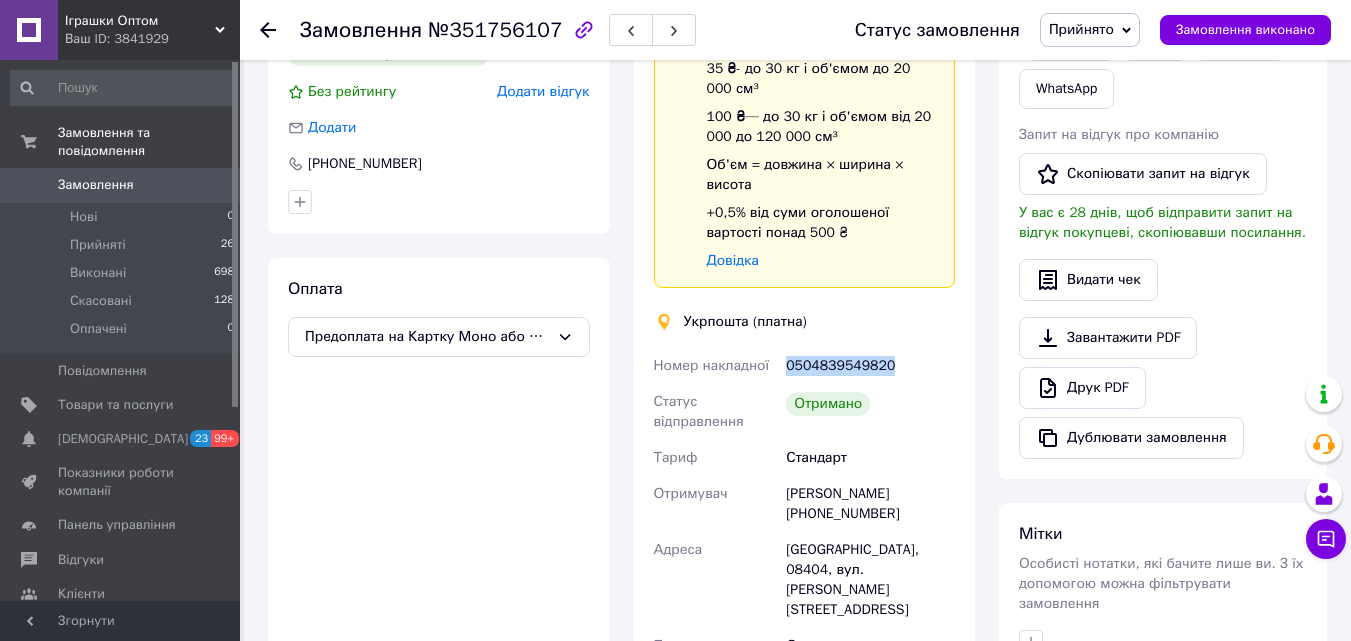 drag, startPoint x: 804, startPoint y: 366, endPoint x: 868, endPoint y: 369, distance: 64.070274 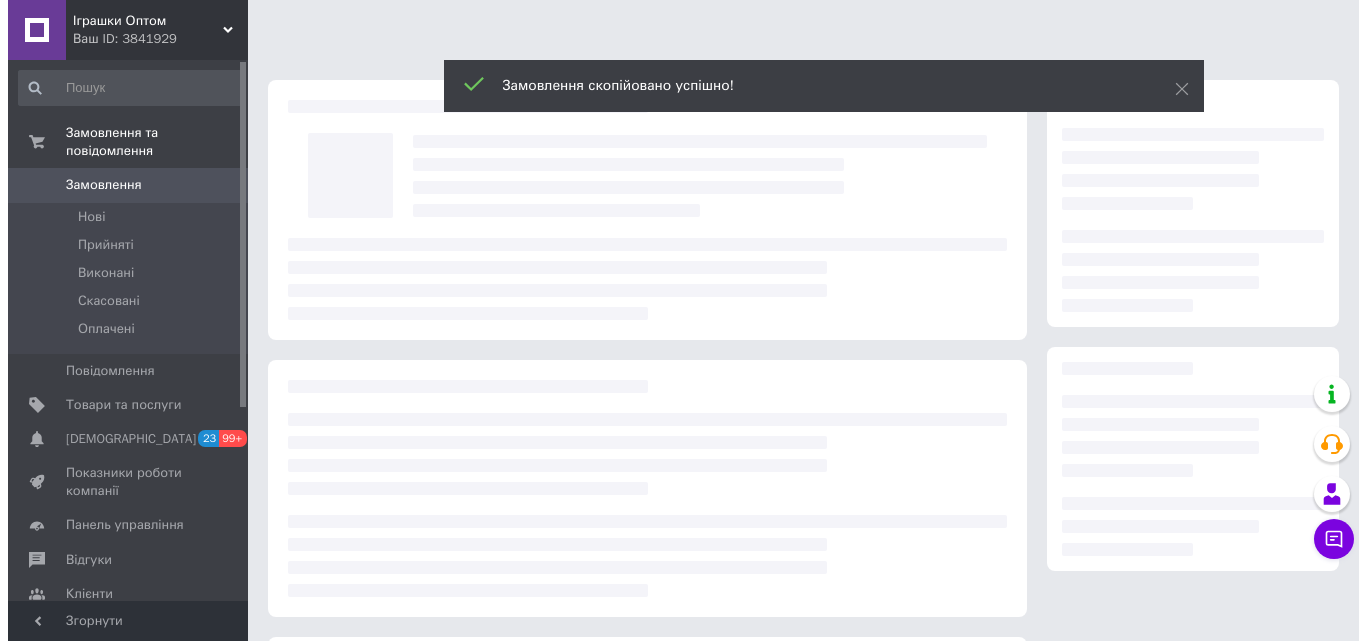 scroll, scrollTop: 0, scrollLeft: 0, axis: both 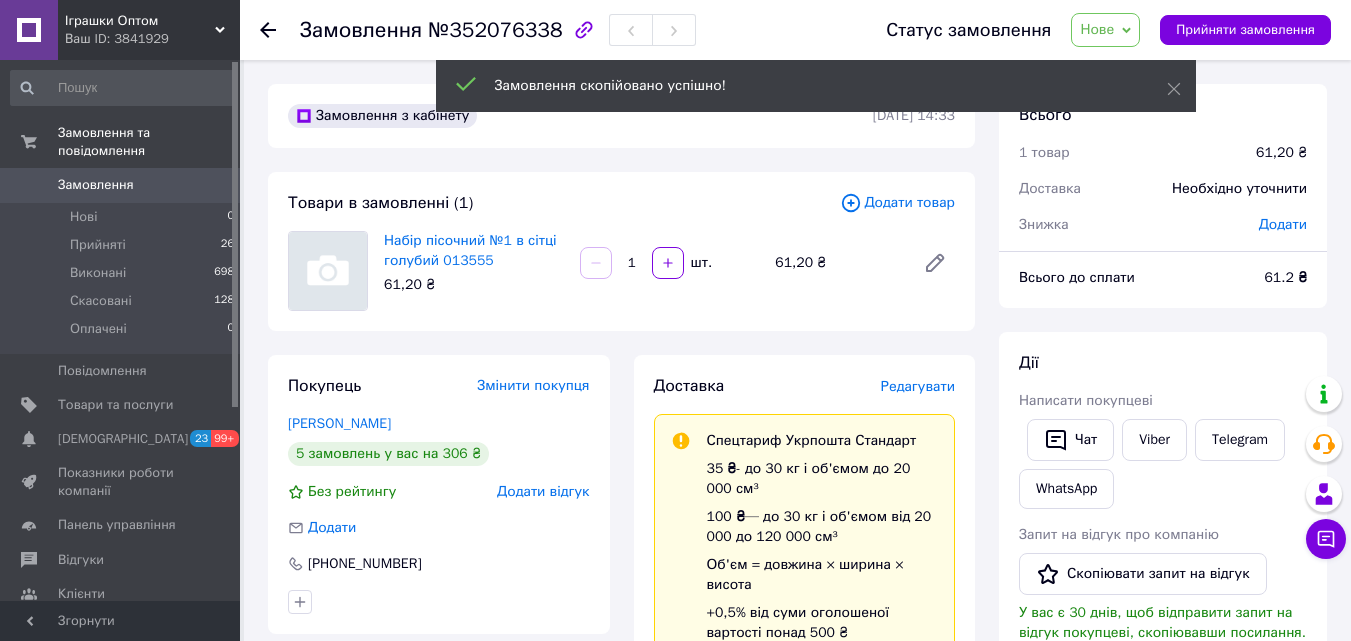 click on "Редагувати" at bounding box center (918, 386) 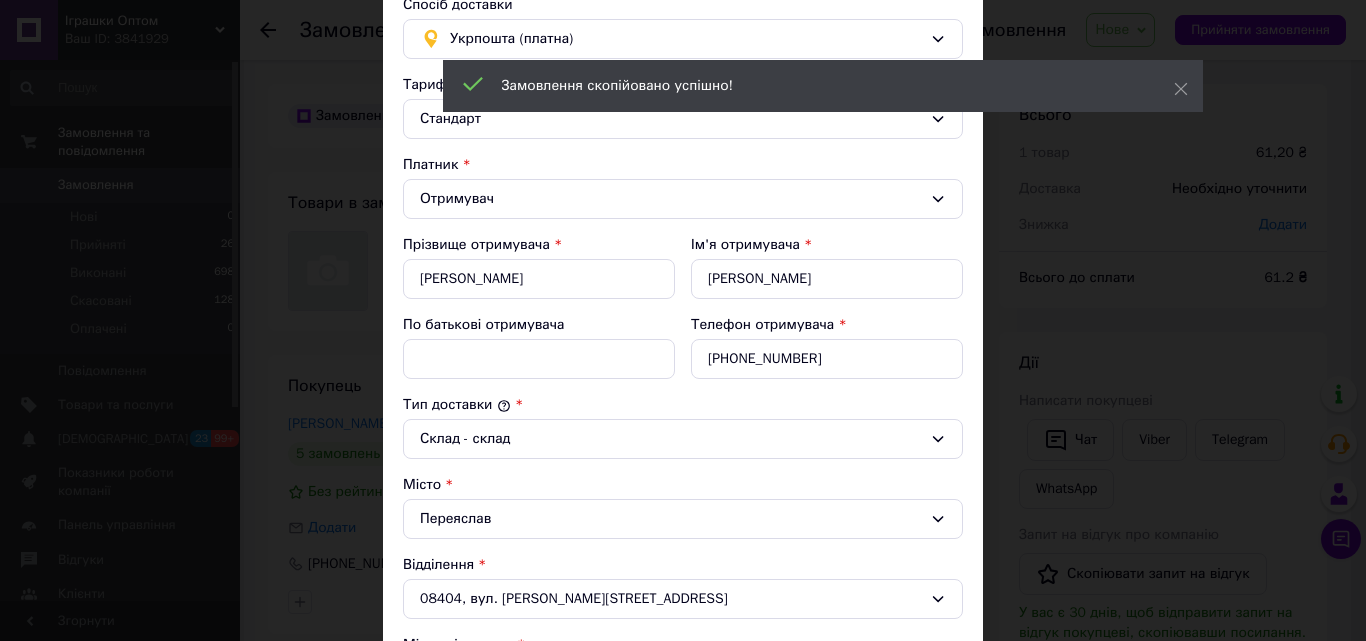 scroll, scrollTop: 500, scrollLeft: 0, axis: vertical 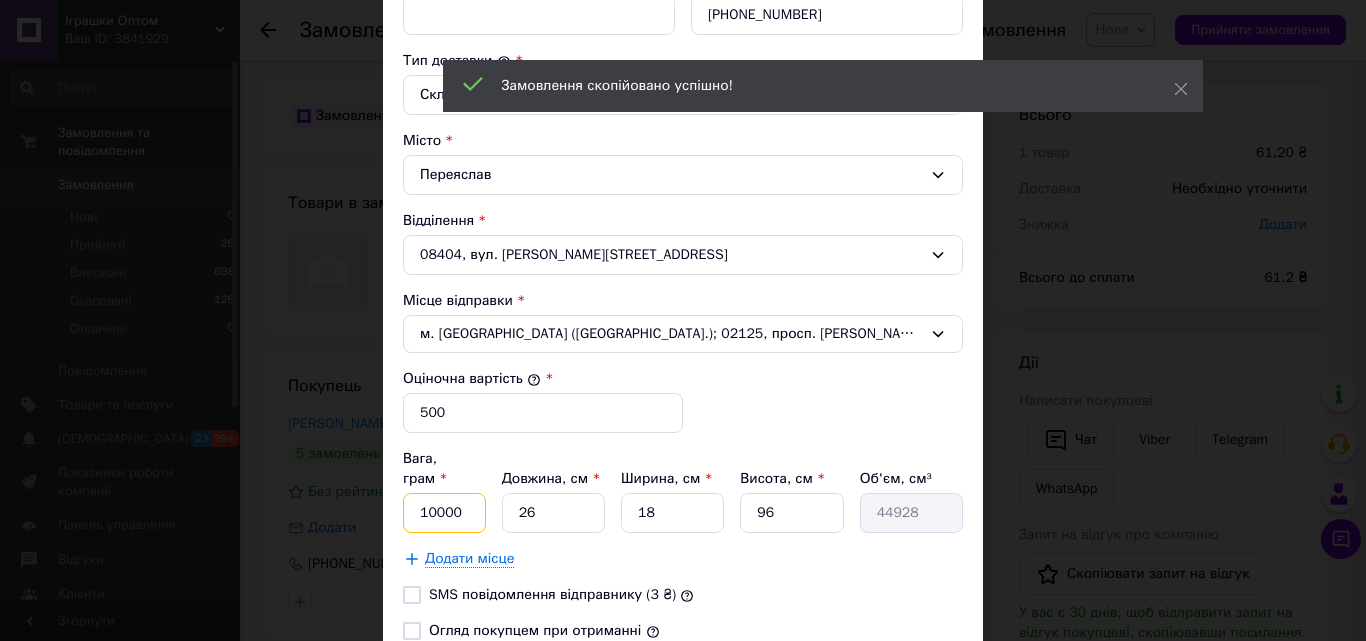 drag, startPoint x: 457, startPoint y: 496, endPoint x: 373, endPoint y: 485, distance: 84.71718 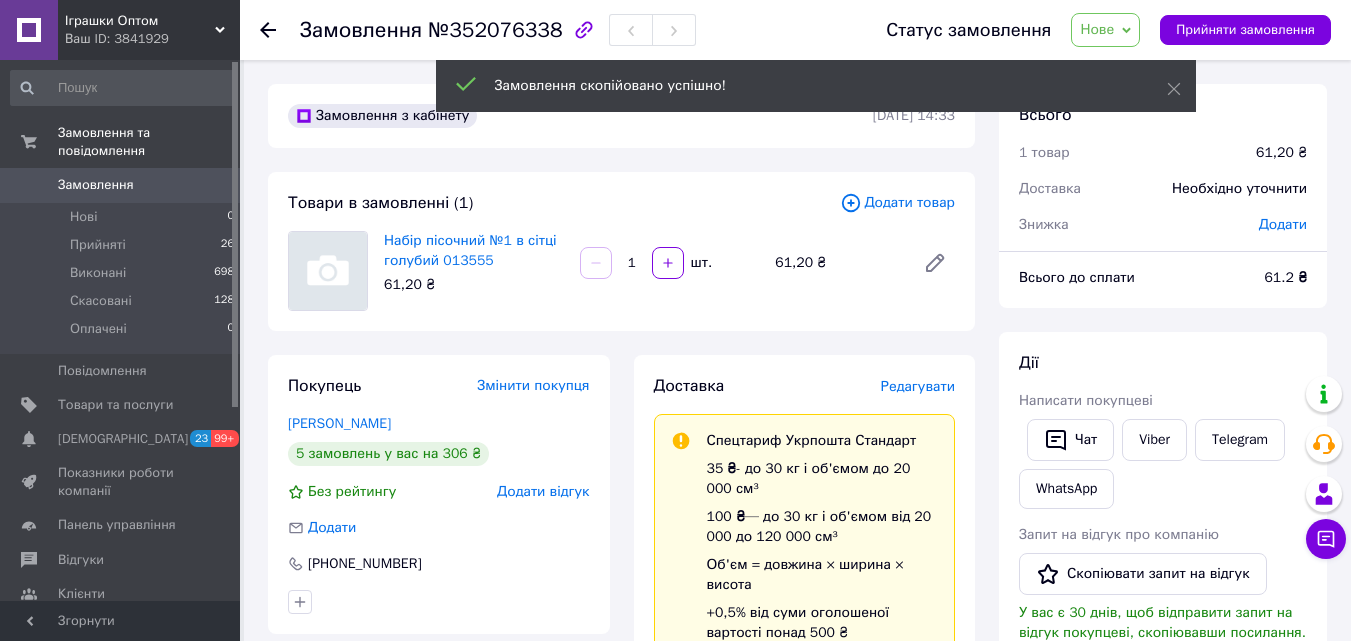 click on "Редагувати" at bounding box center (918, 386) 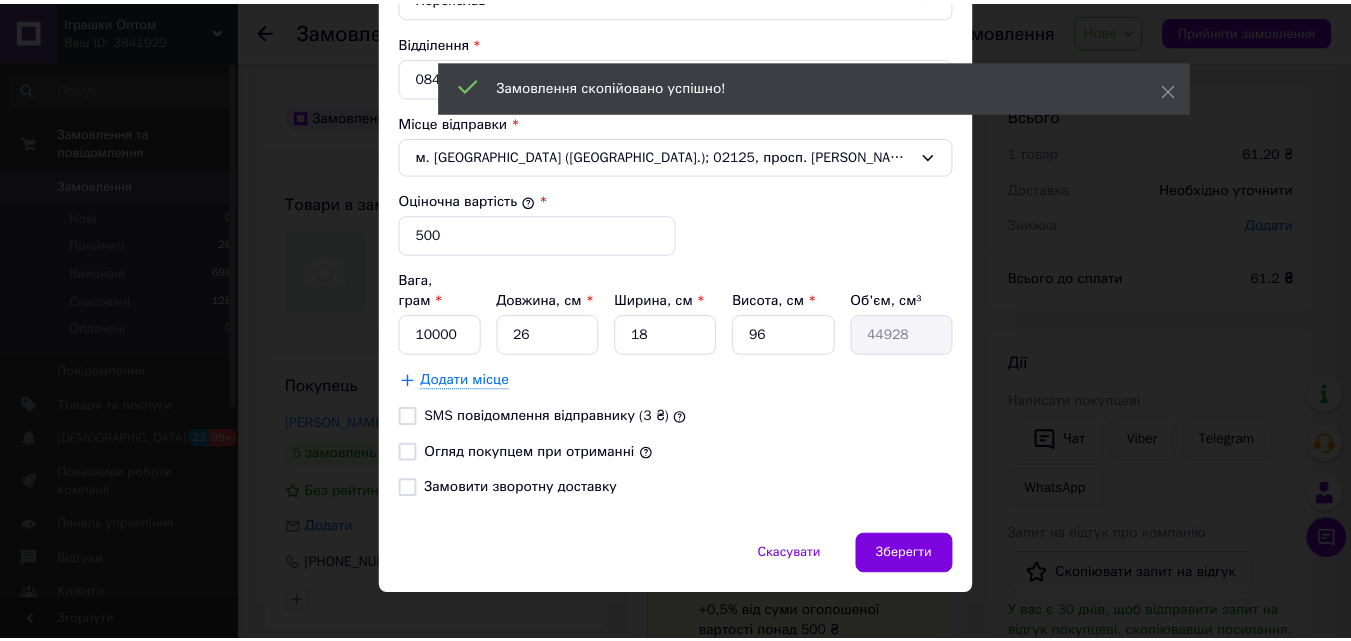scroll, scrollTop: 682, scrollLeft: 0, axis: vertical 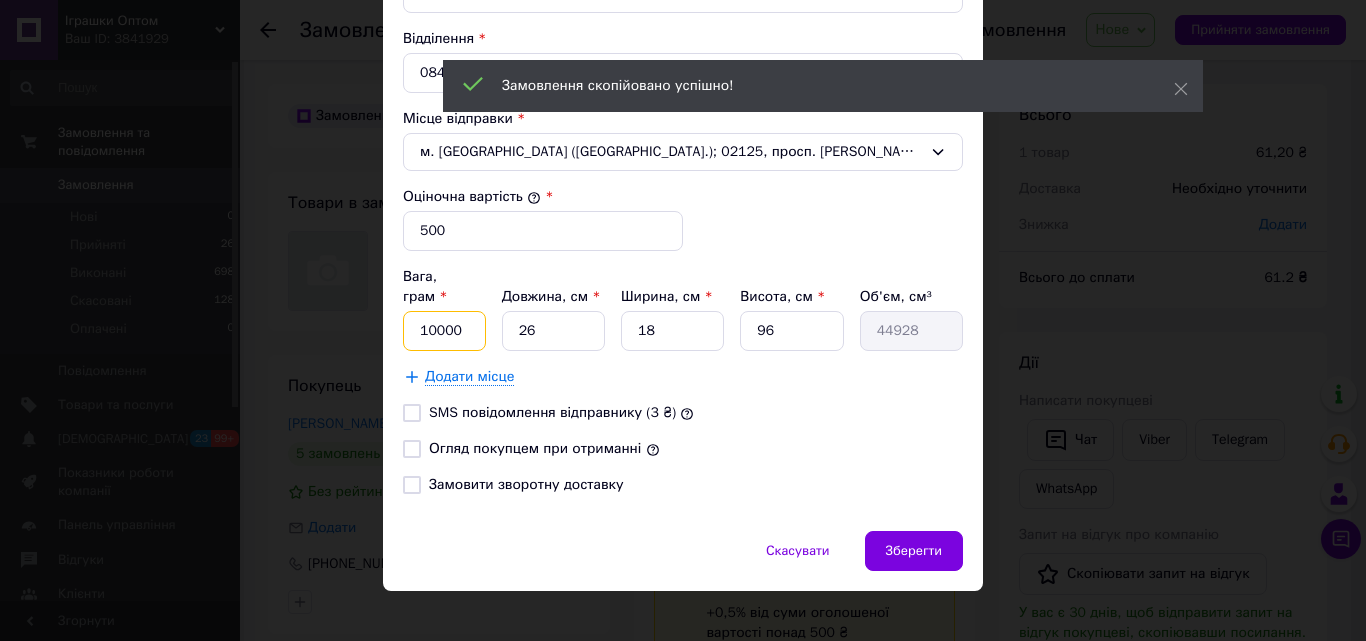 click on "10000" at bounding box center [444, 331] 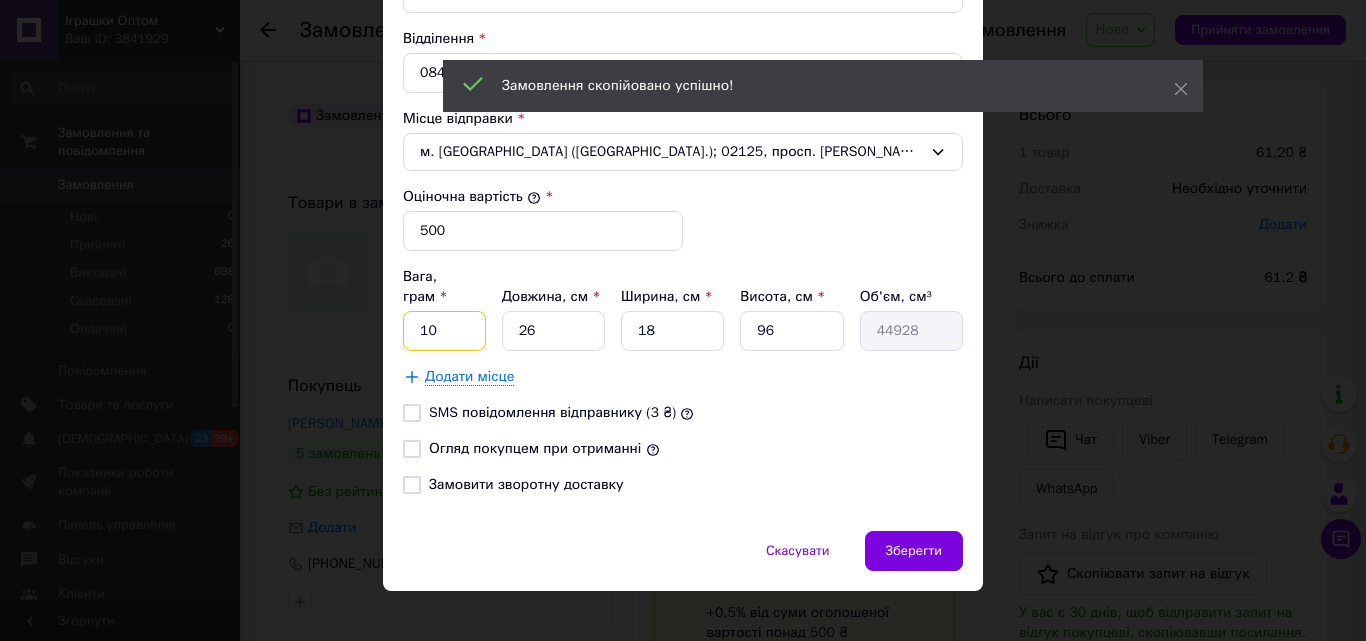 type on "1" 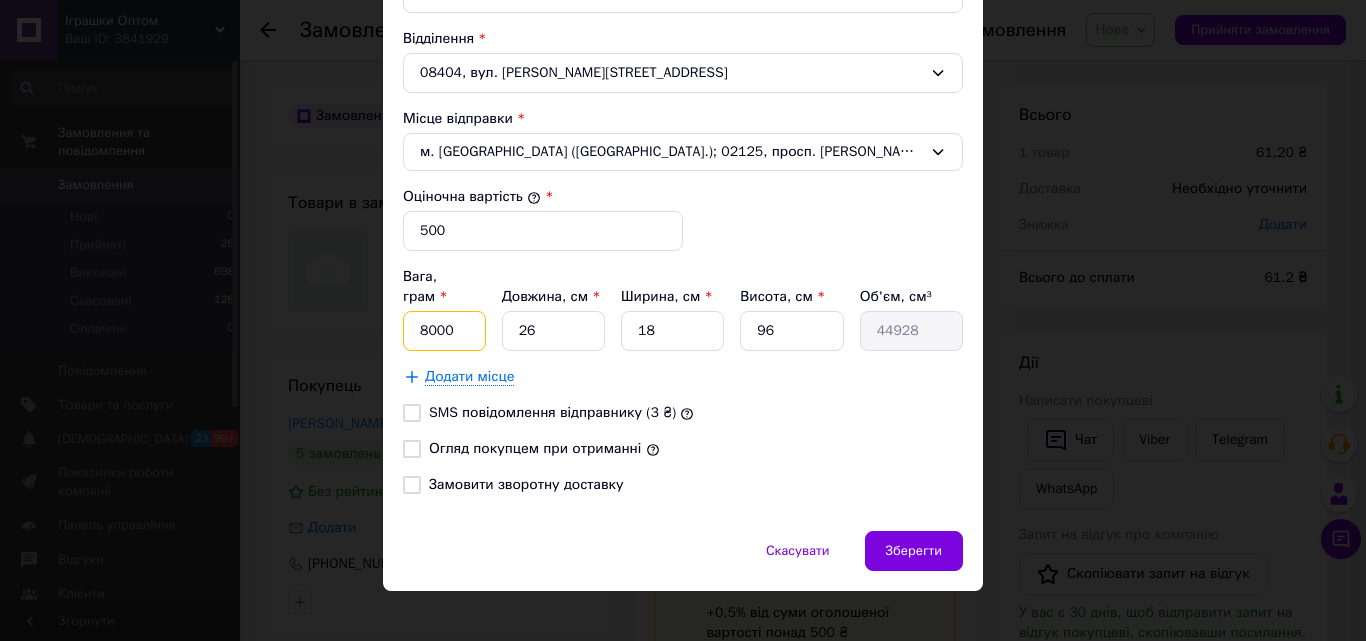 type on "8000" 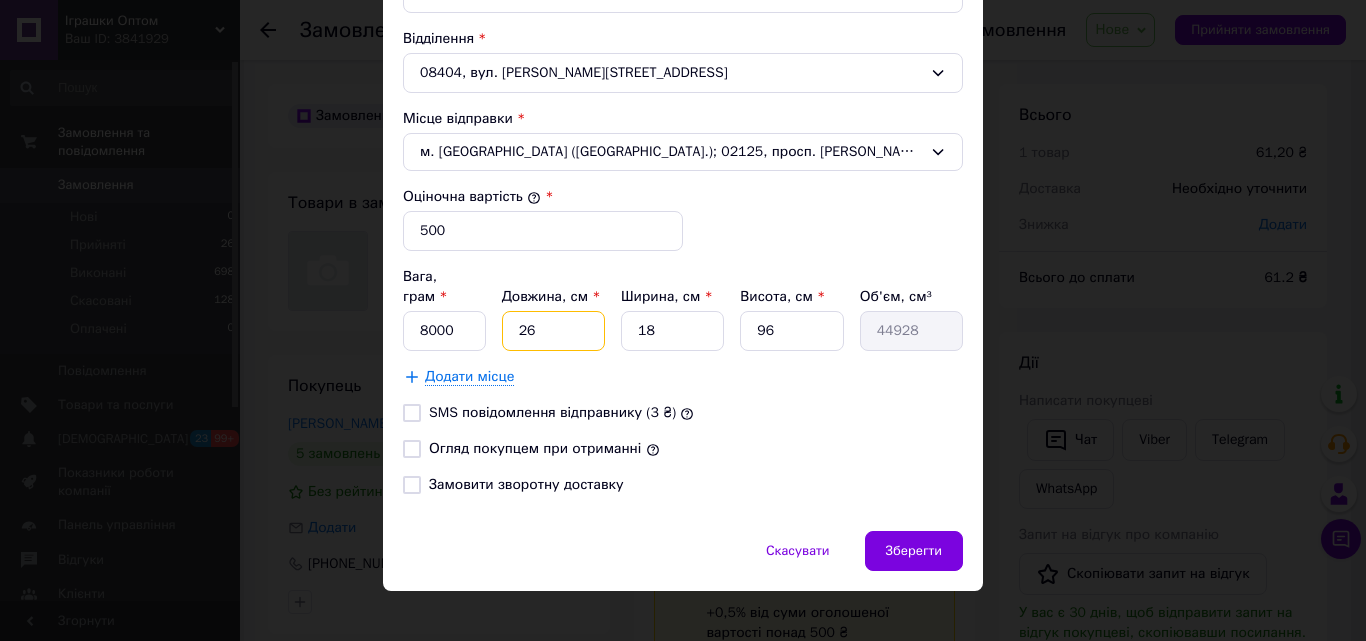 click on "26" at bounding box center (553, 331) 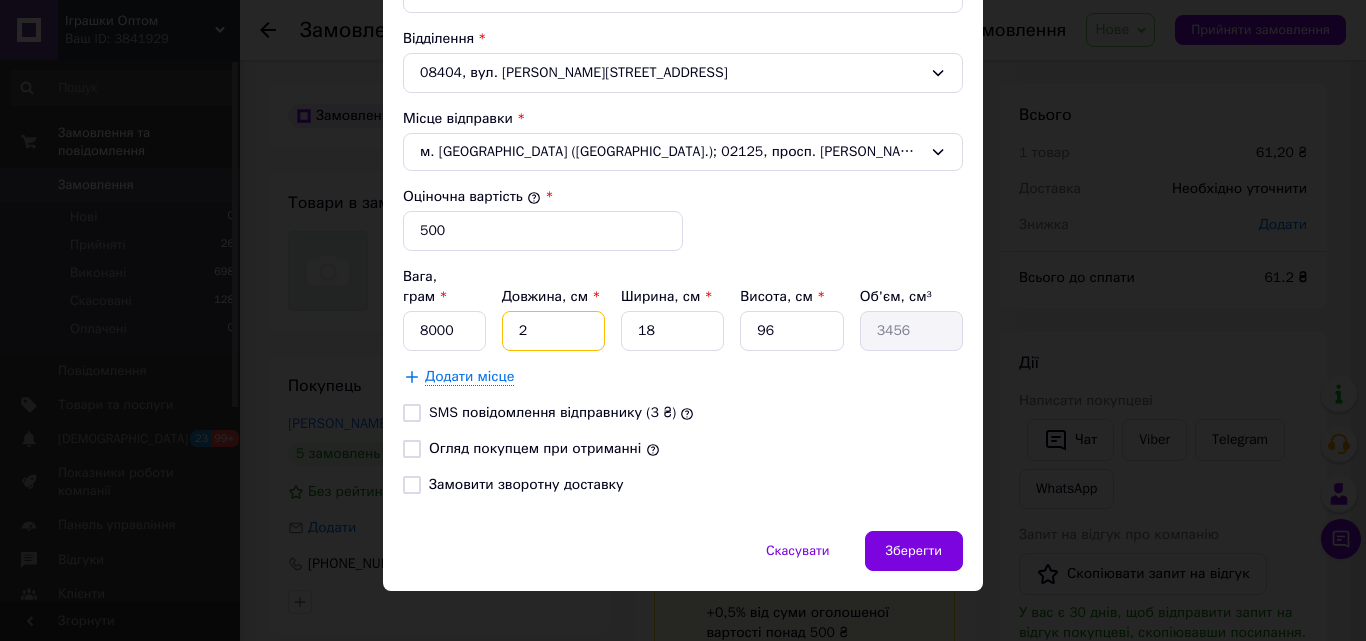 type 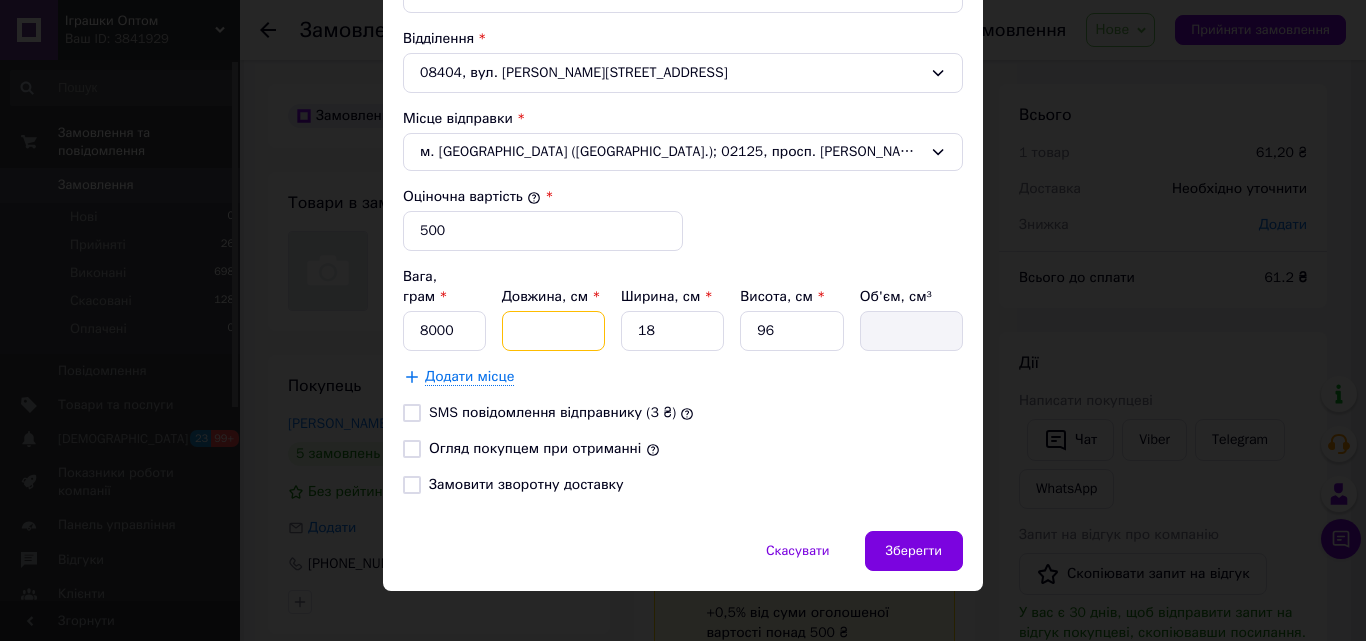 type on "3" 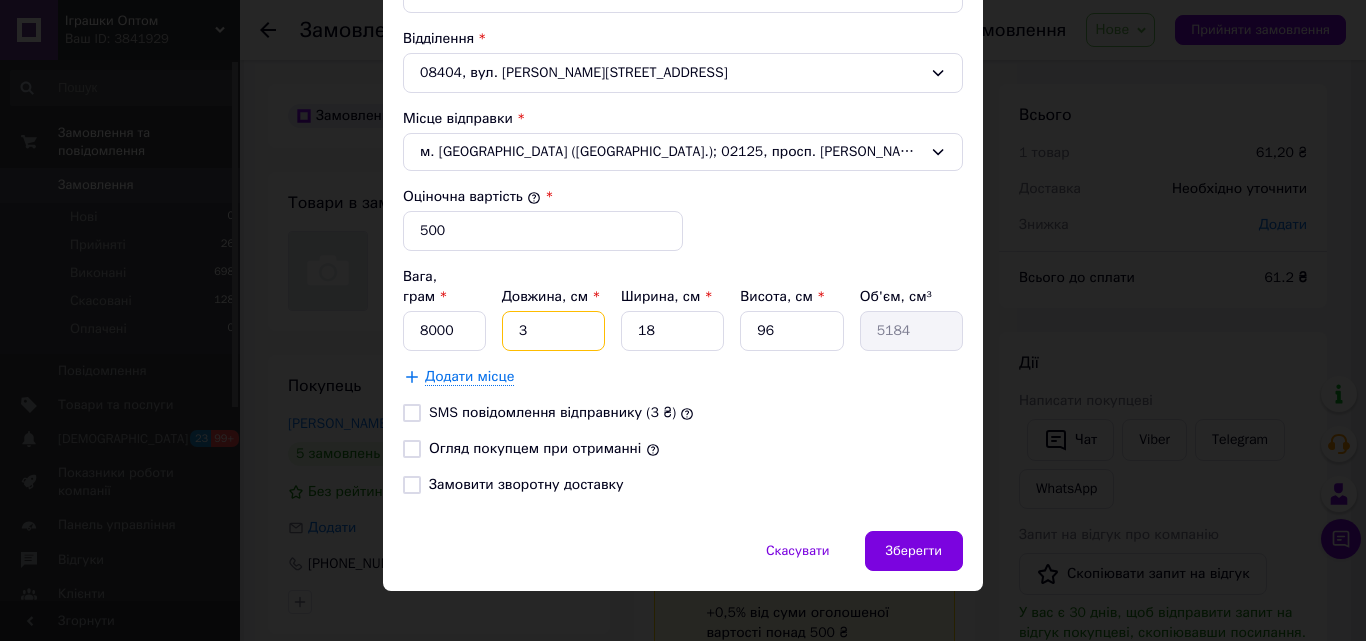 type on "37" 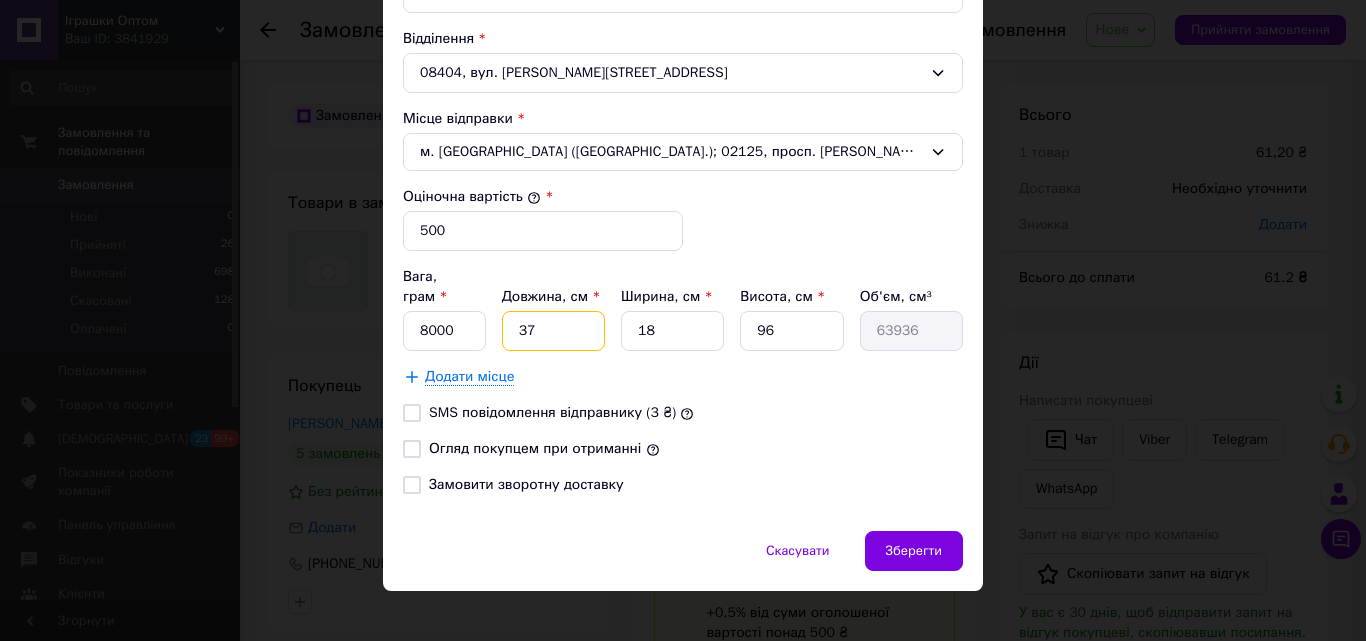 type on "37" 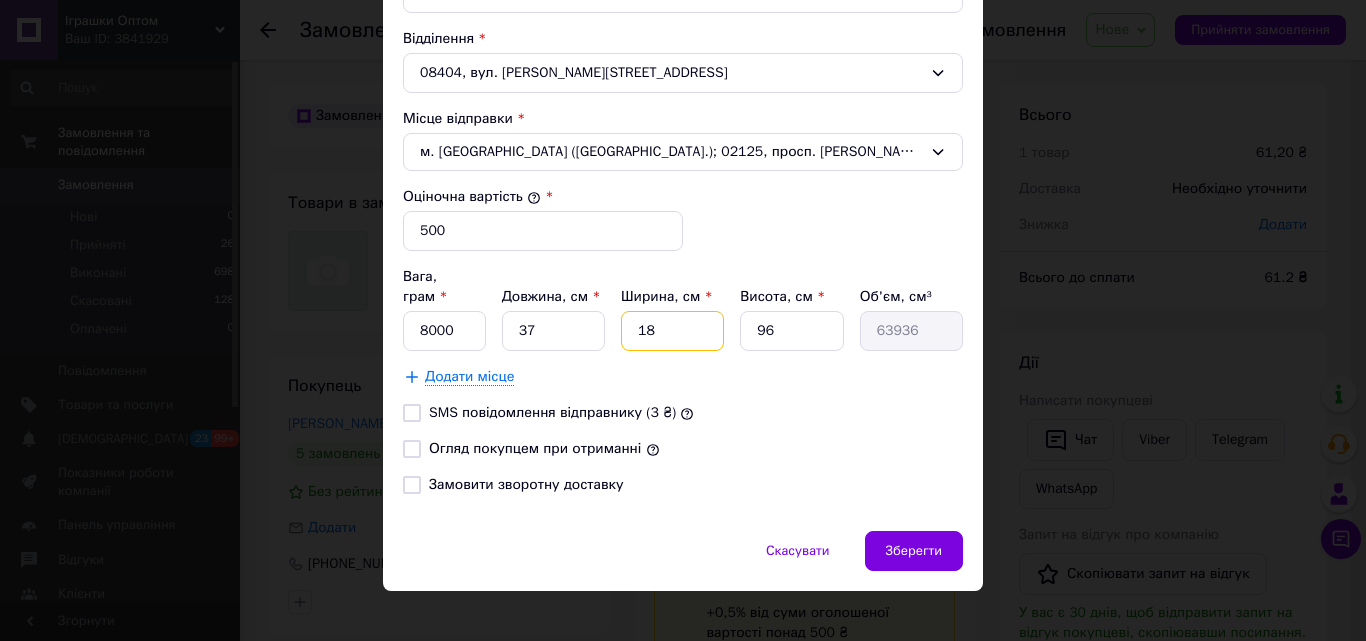 click on "18" at bounding box center (672, 331) 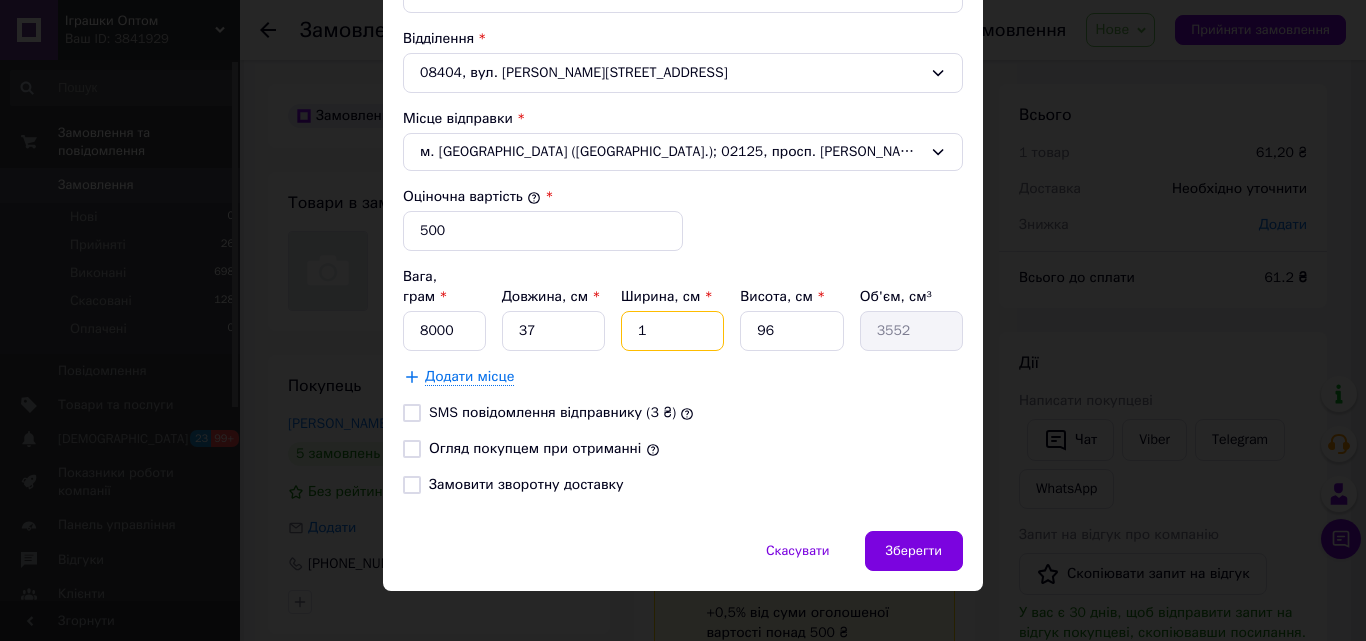 type 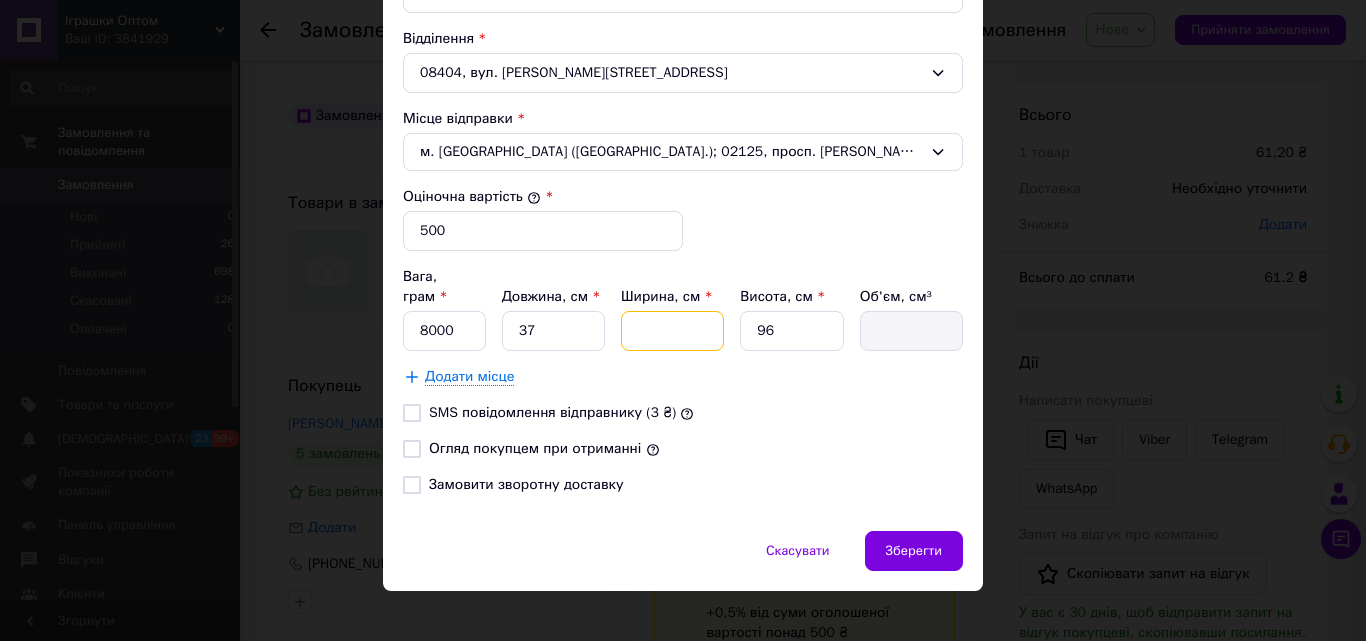 type on "2" 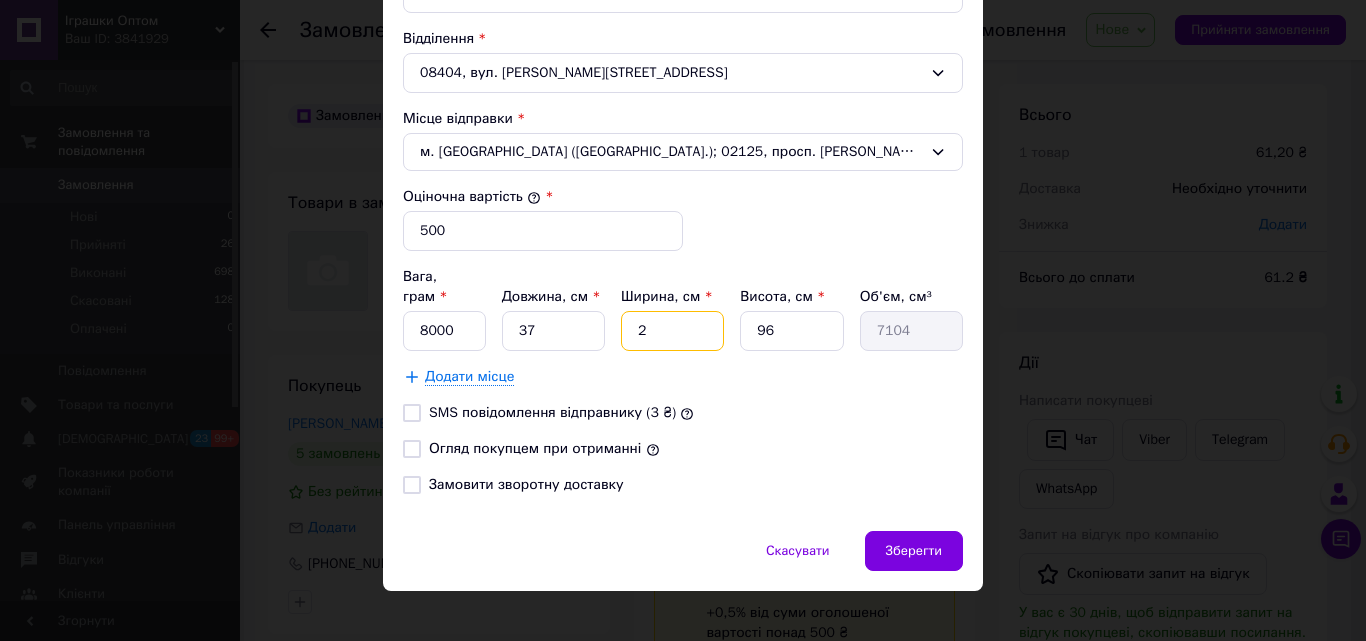 type on "28" 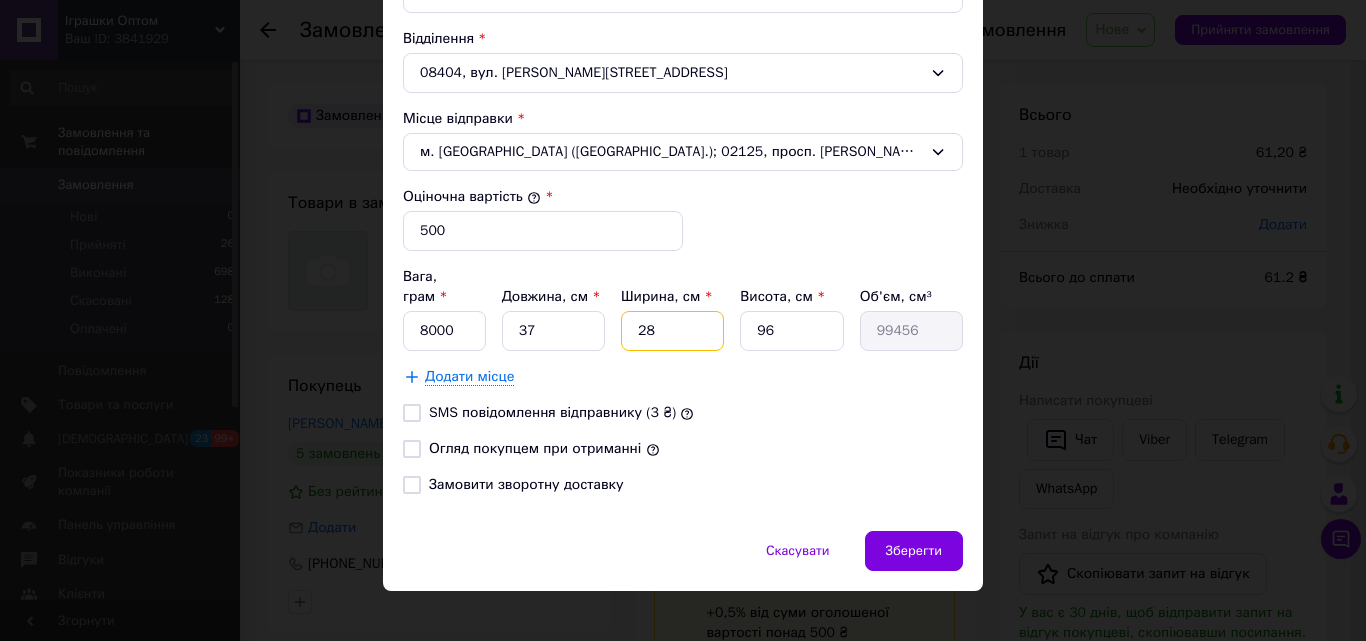 type on "28" 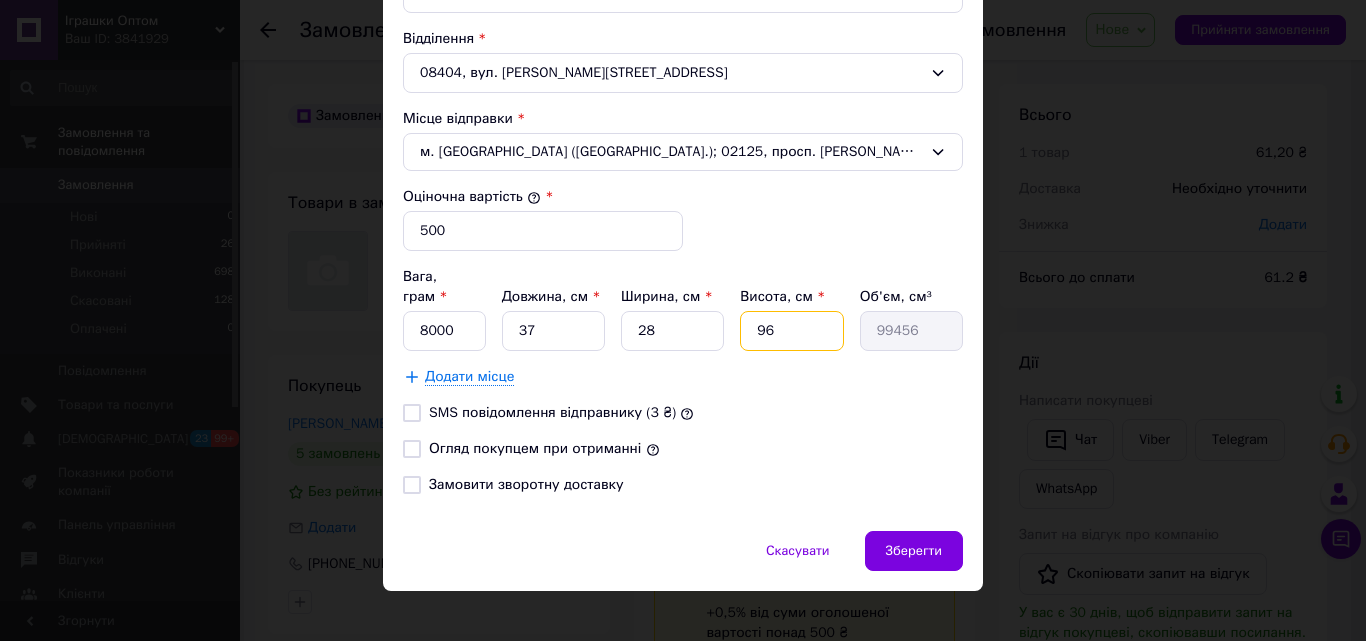 click on "96" at bounding box center (791, 331) 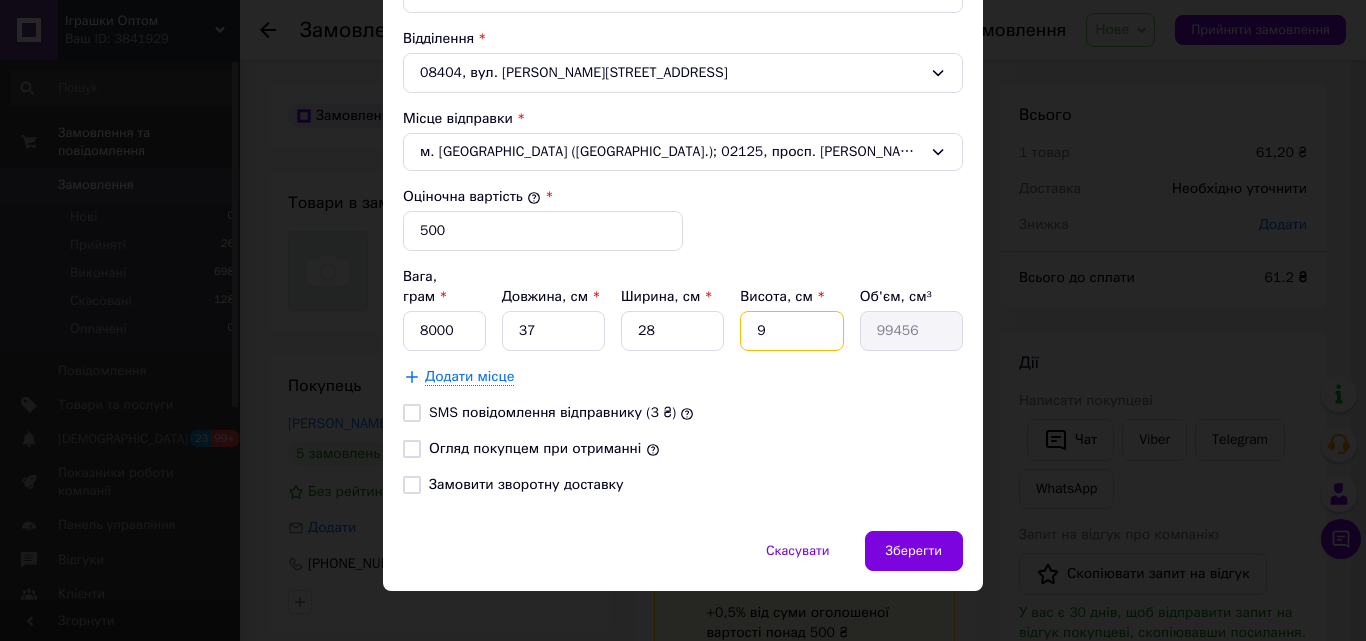 type on "9324" 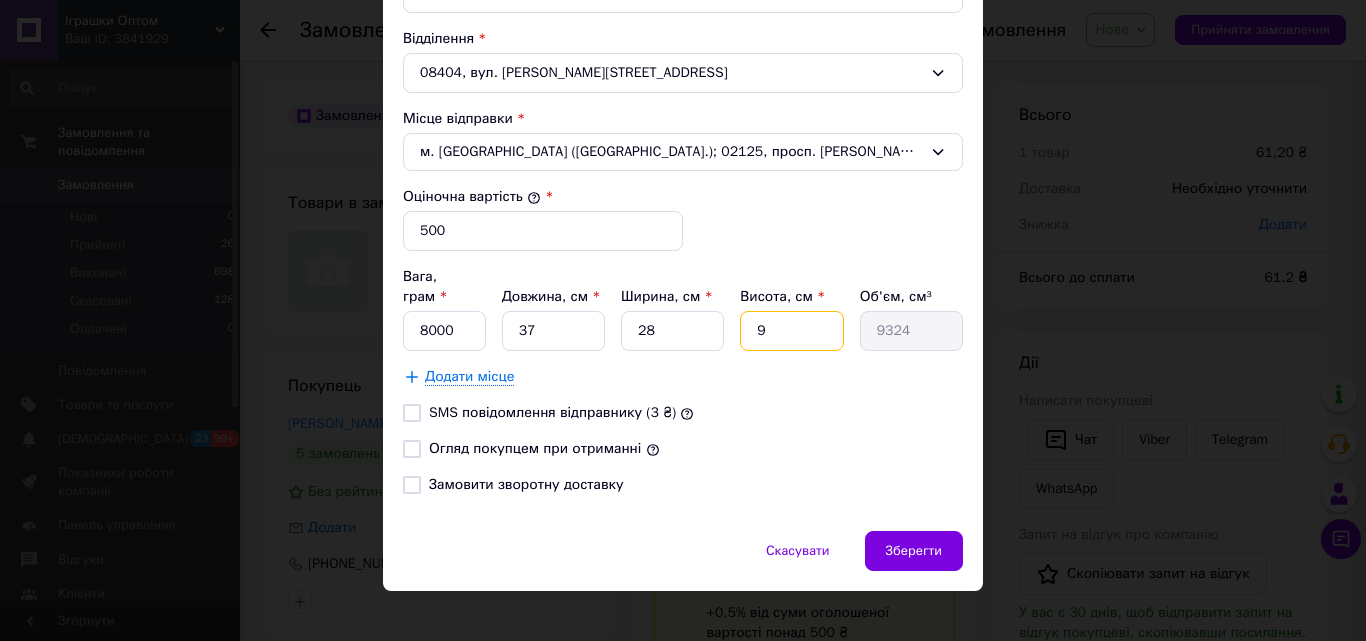 type 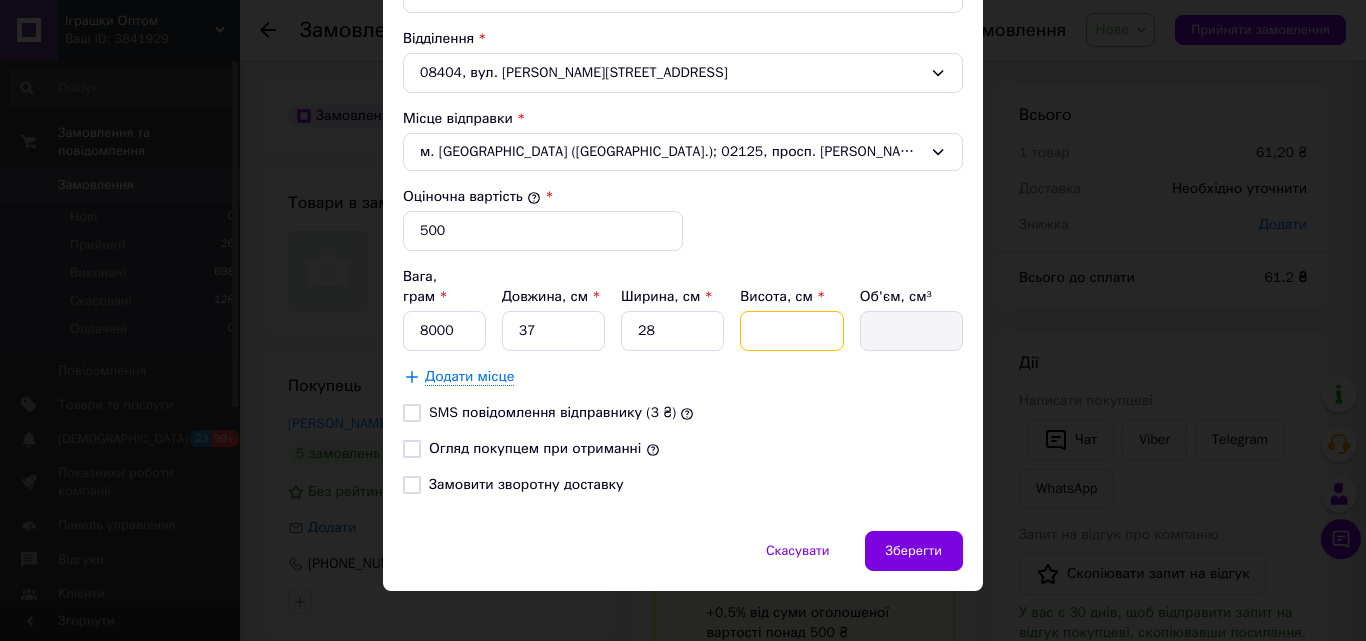 type on "2" 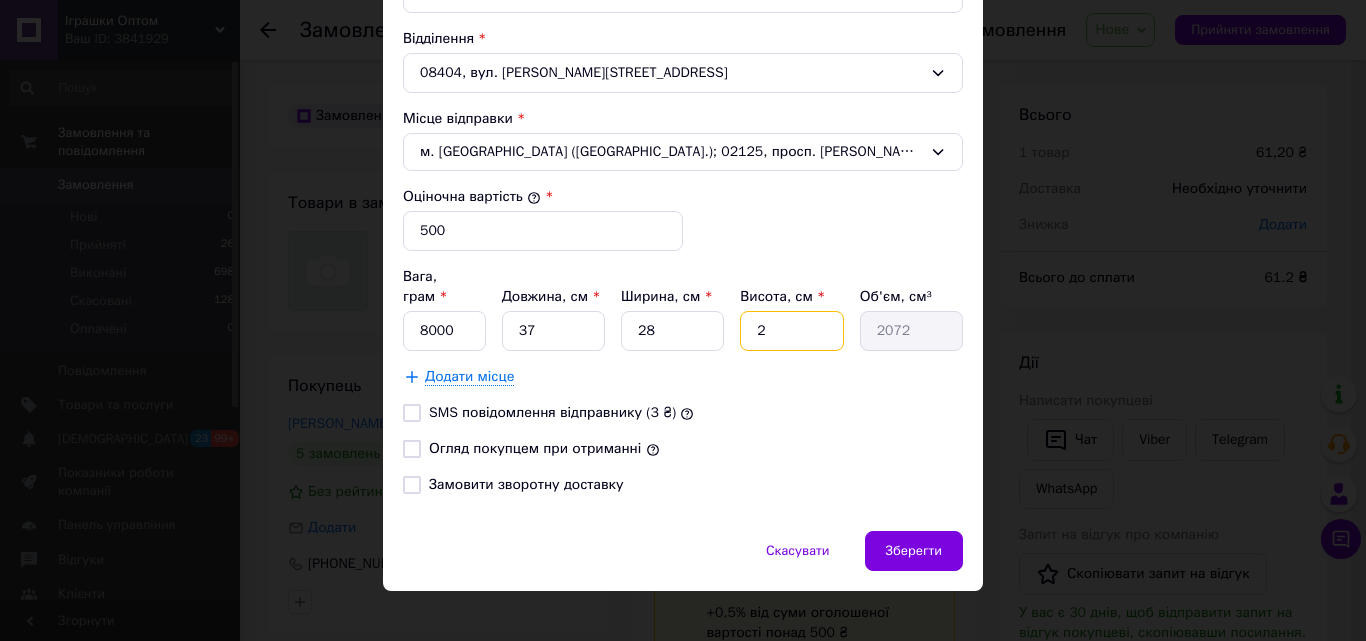 type on "21" 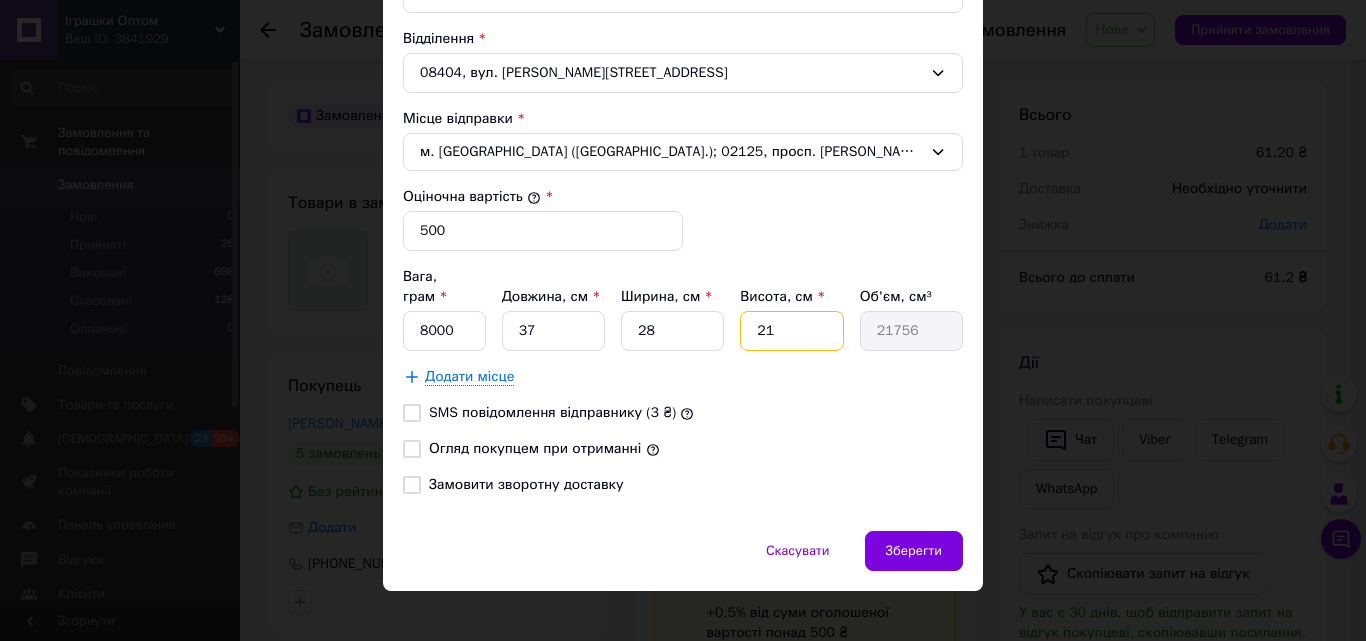 type on "2" 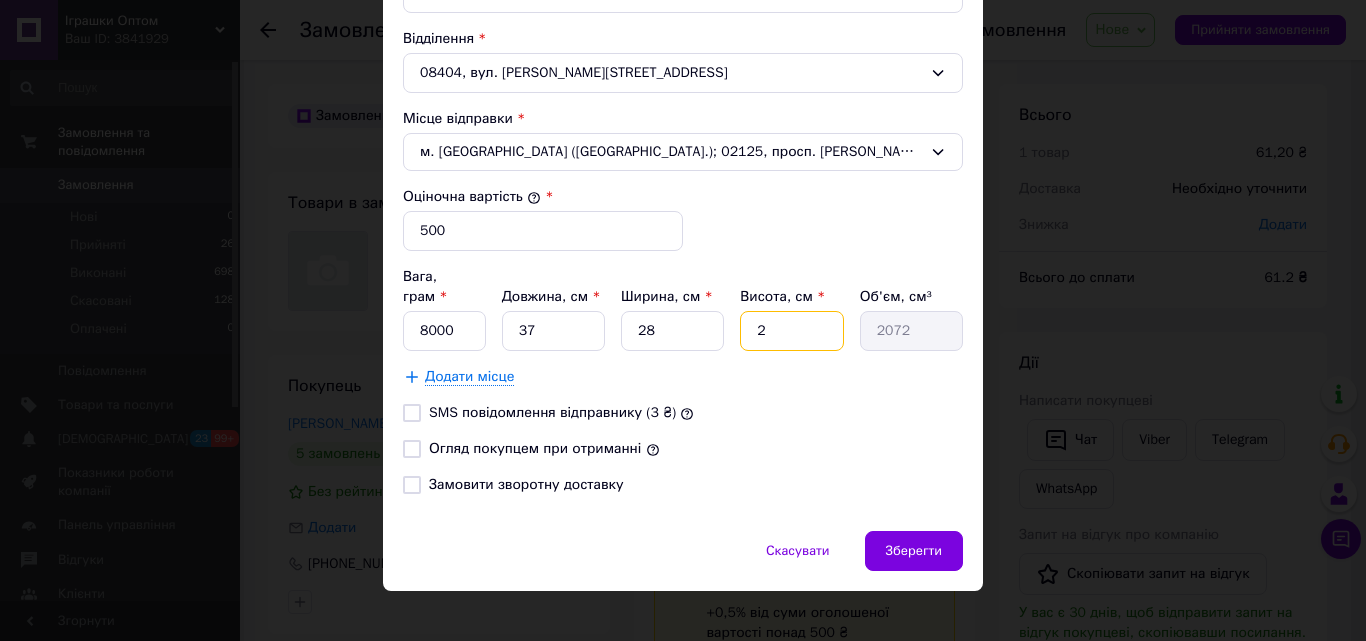 type on "20" 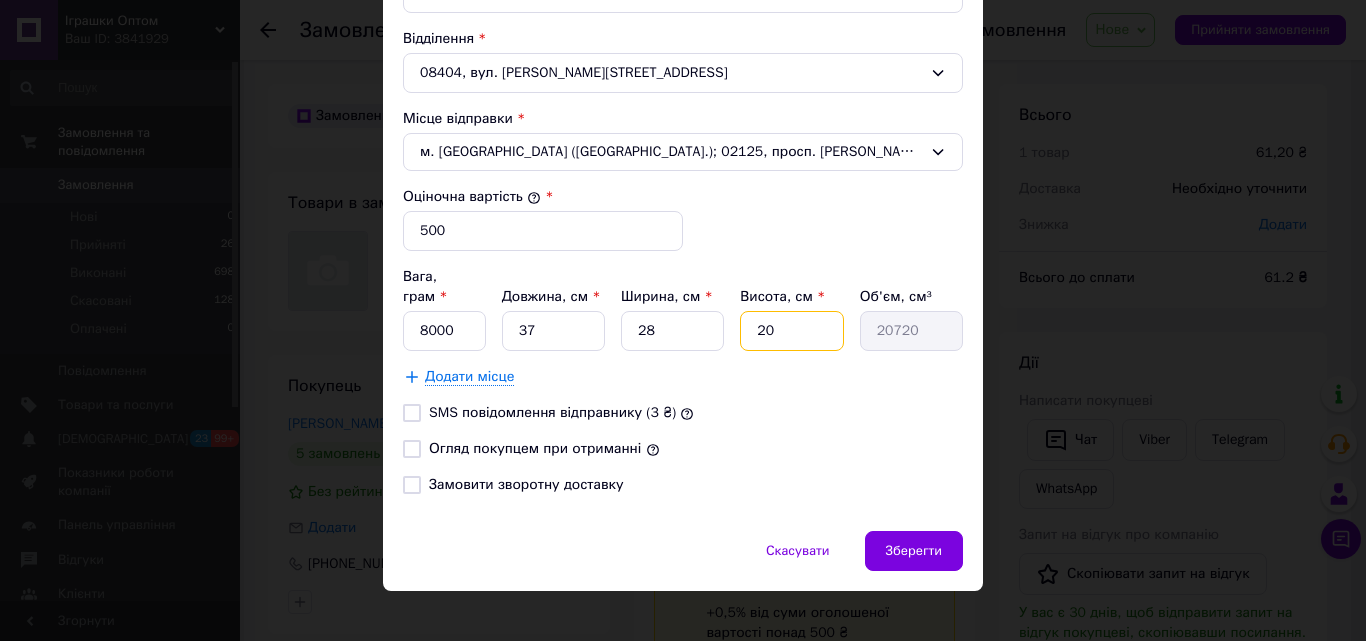 type on "20" 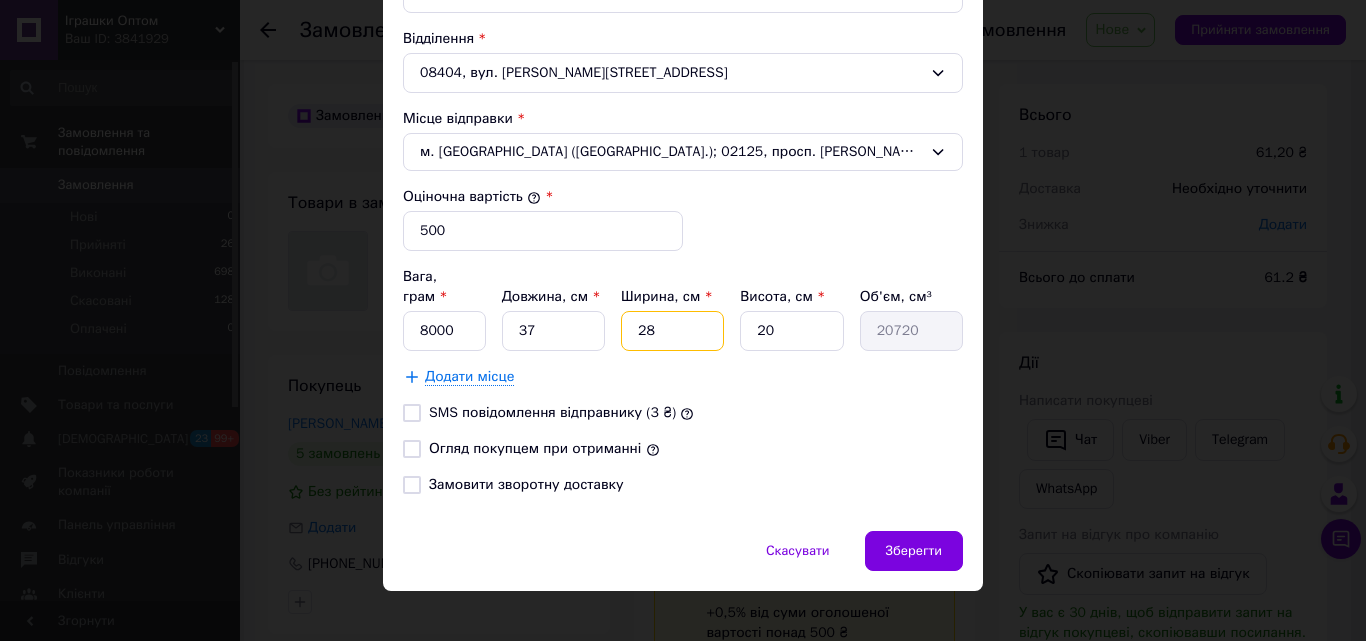 click on "28" at bounding box center [672, 331] 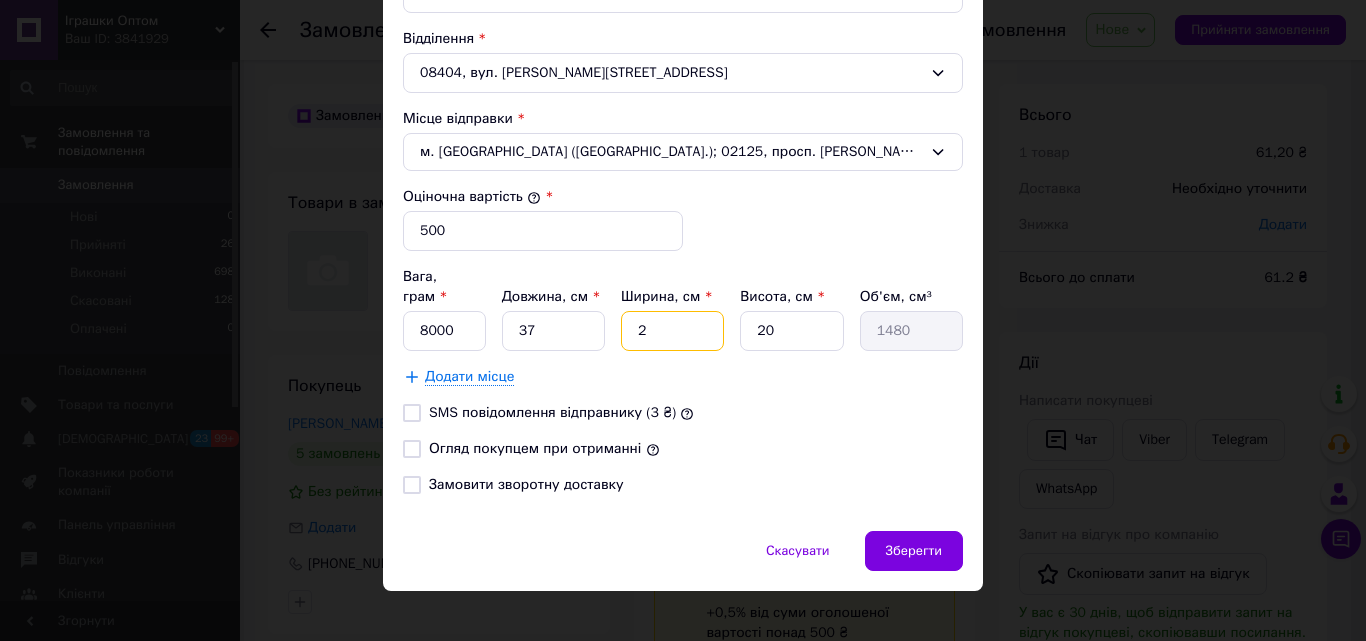 type on "27" 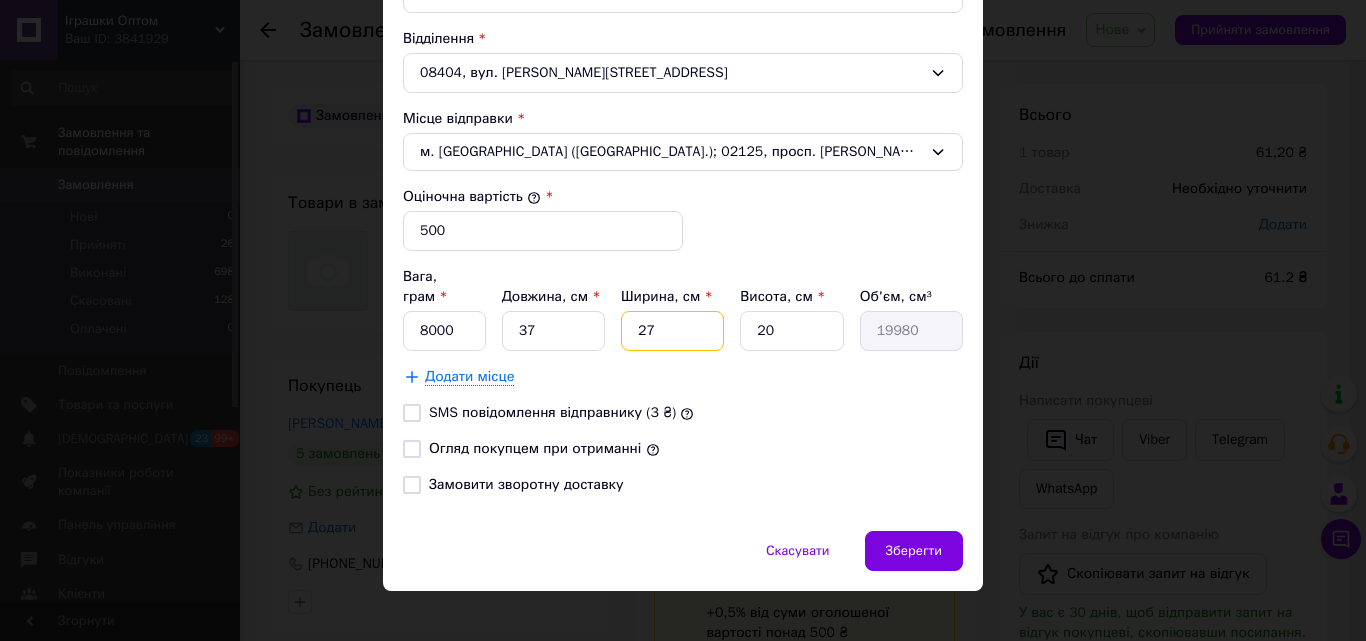 type on "27" 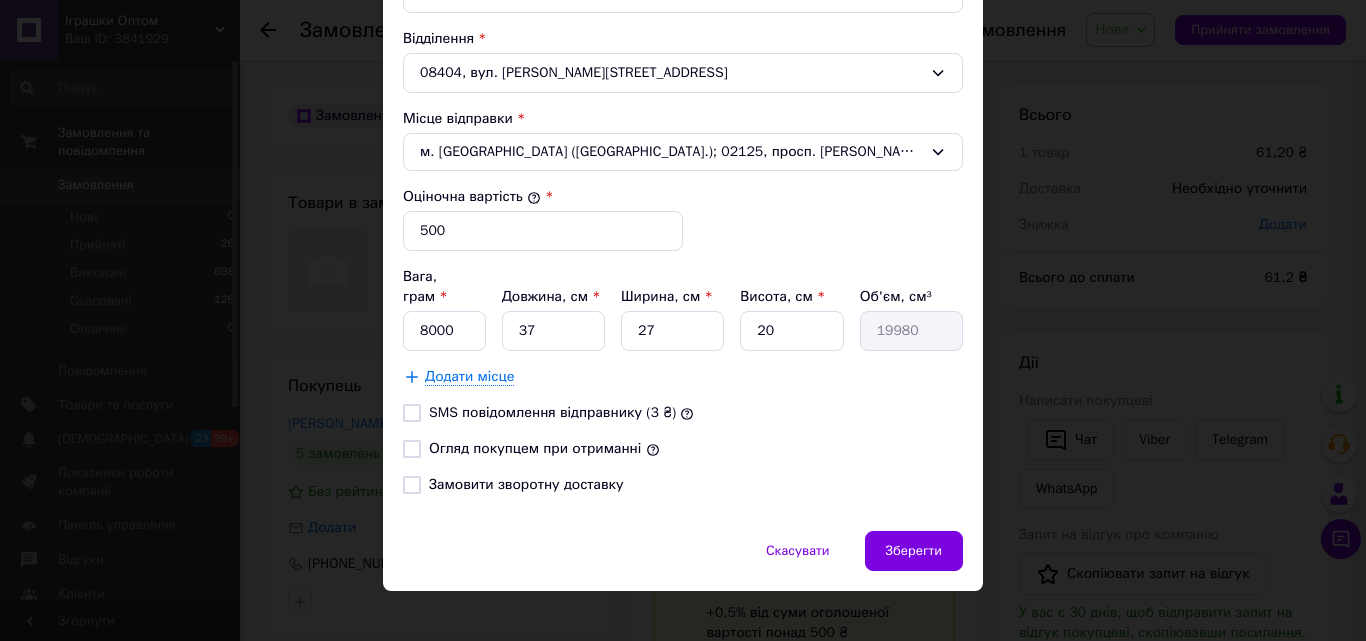 click on "Додати місце" at bounding box center [683, 377] 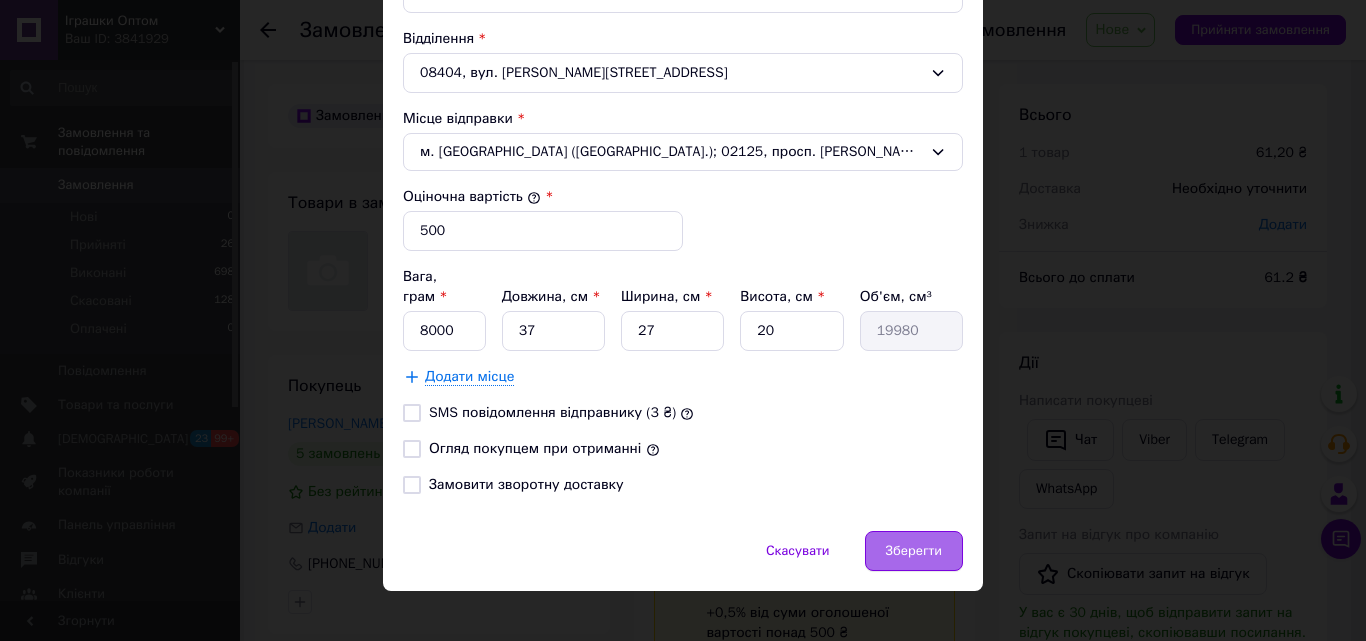 click on "Зберегти" at bounding box center (914, 551) 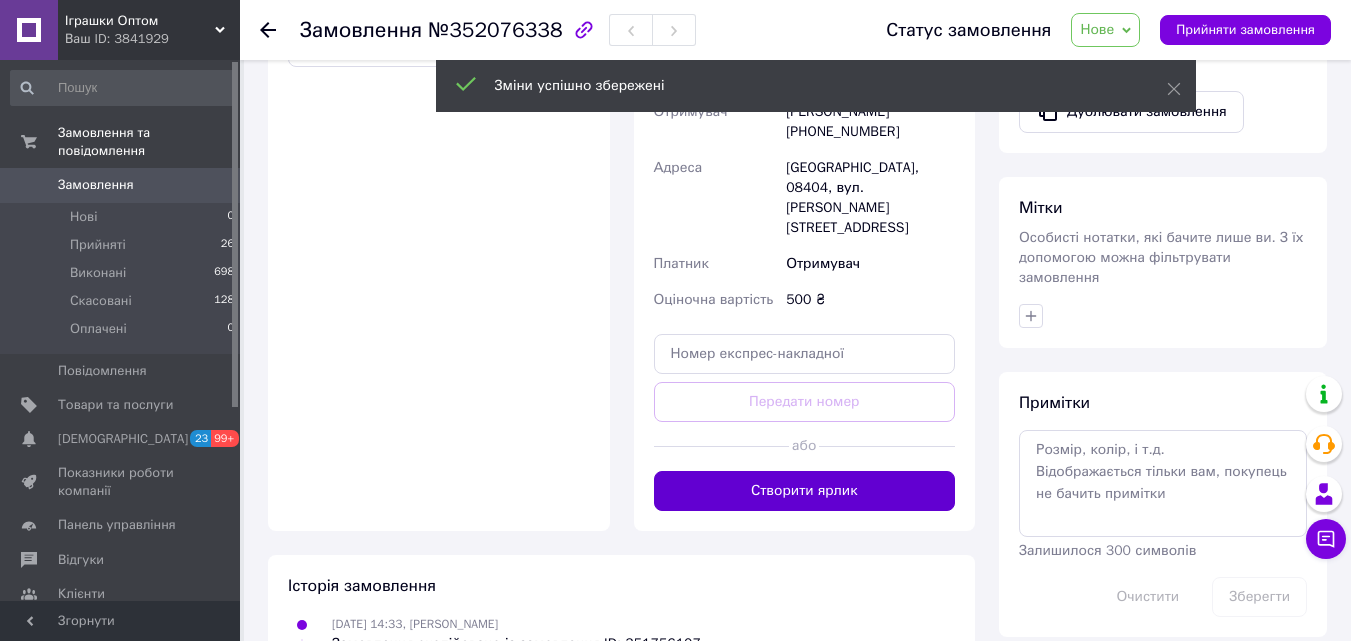scroll, scrollTop: 700, scrollLeft: 0, axis: vertical 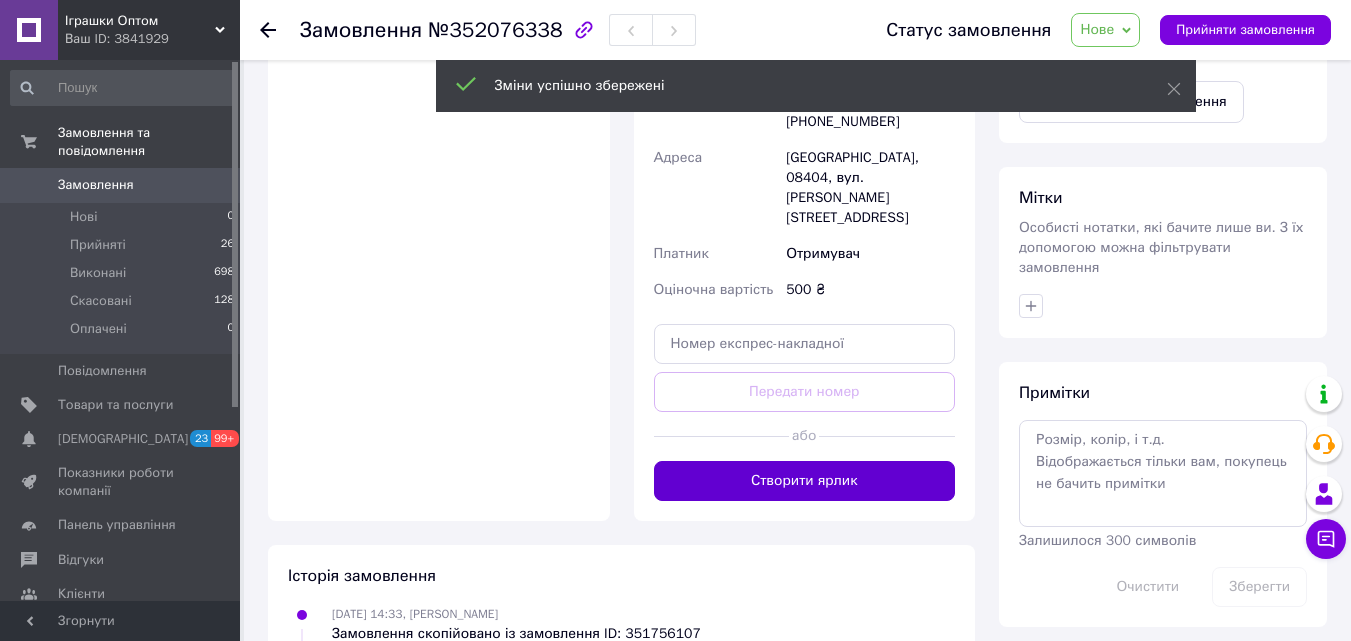 click on "Створити ярлик" at bounding box center [805, 481] 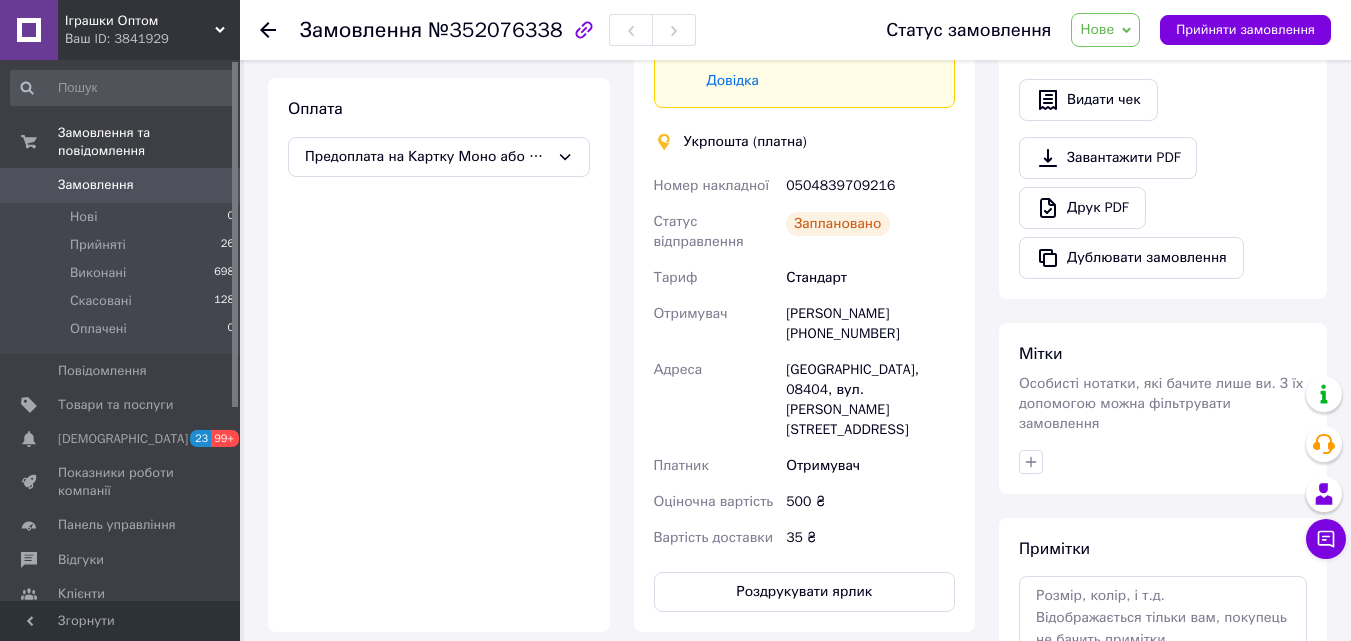 scroll, scrollTop: 400, scrollLeft: 0, axis: vertical 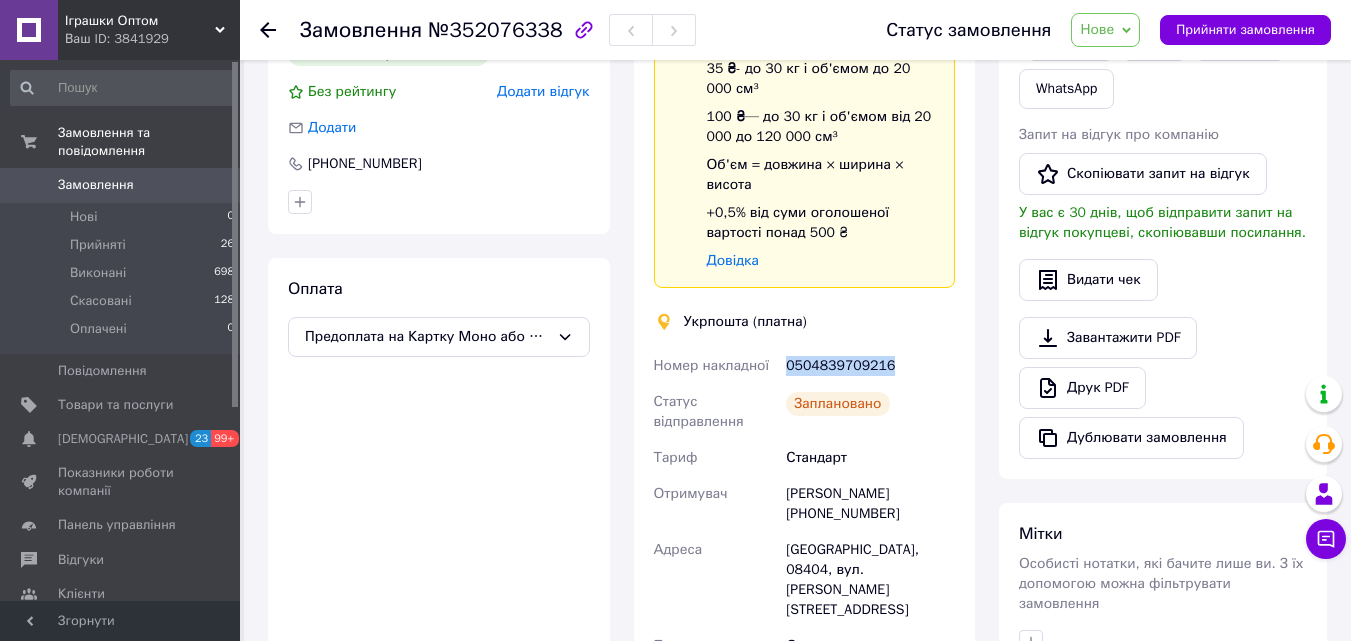 drag, startPoint x: 787, startPoint y: 366, endPoint x: 905, endPoint y: 356, distance: 118.42297 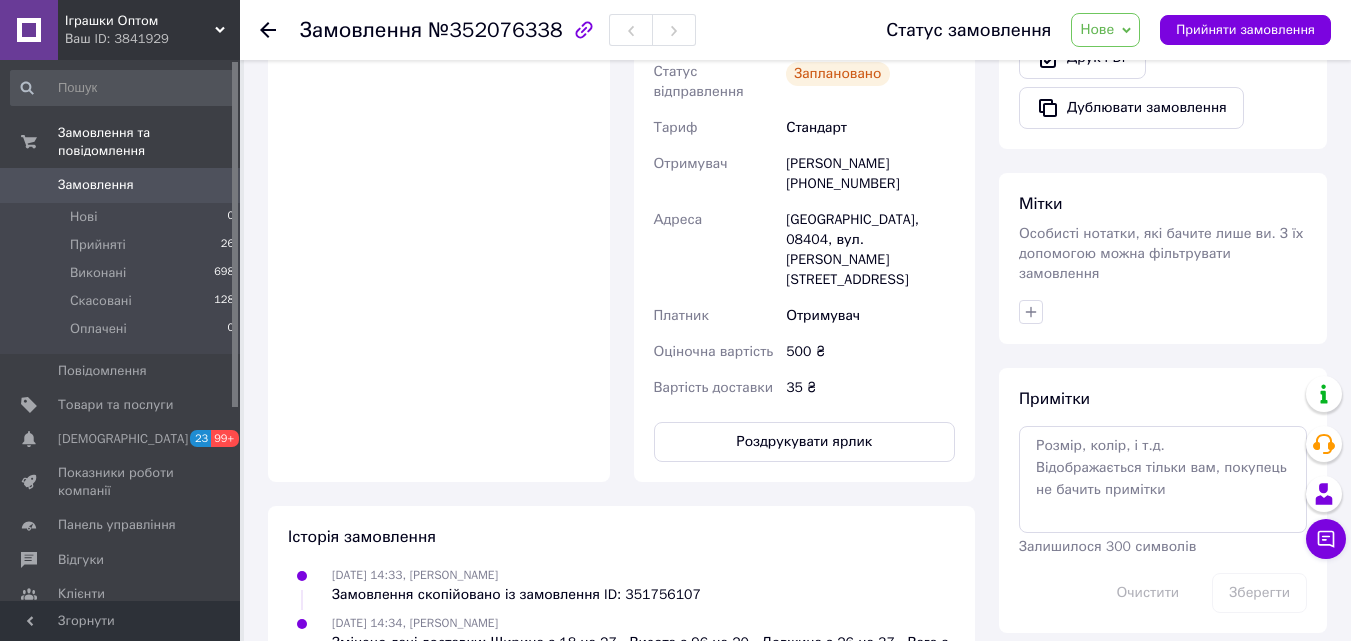 scroll, scrollTop: 766, scrollLeft: 0, axis: vertical 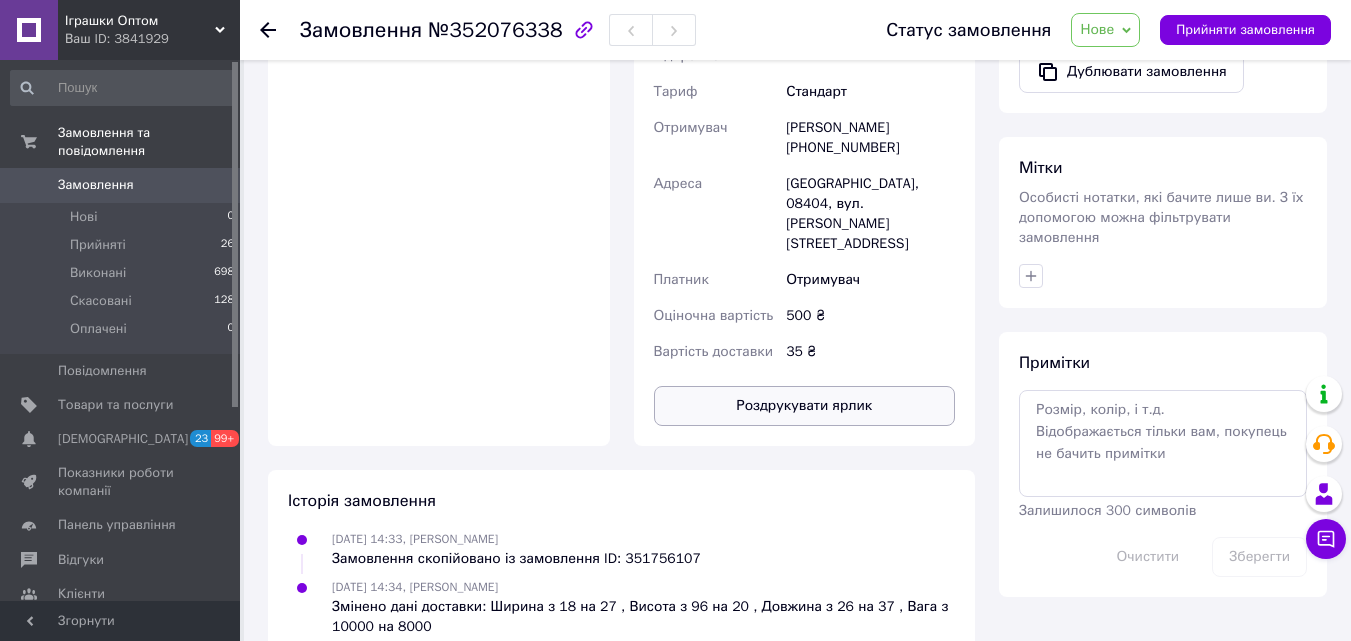 click on "Роздрукувати ярлик" at bounding box center (805, 406) 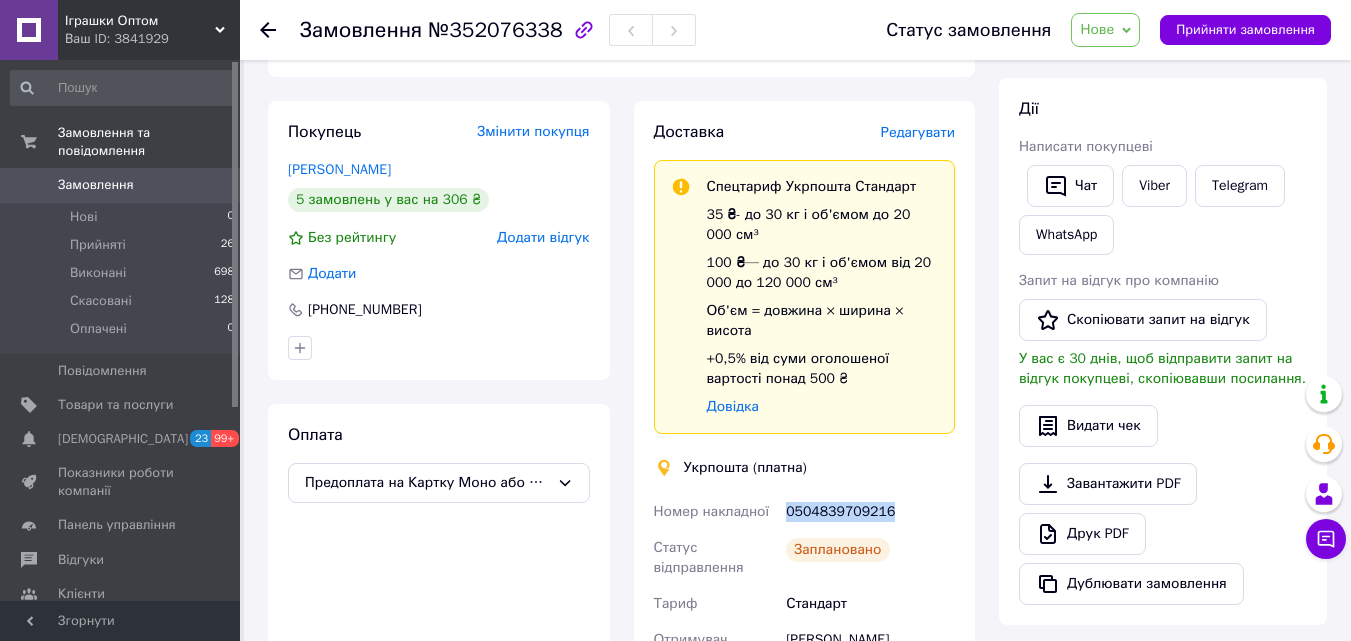 scroll, scrollTop: 166, scrollLeft: 0, axis: vertical 